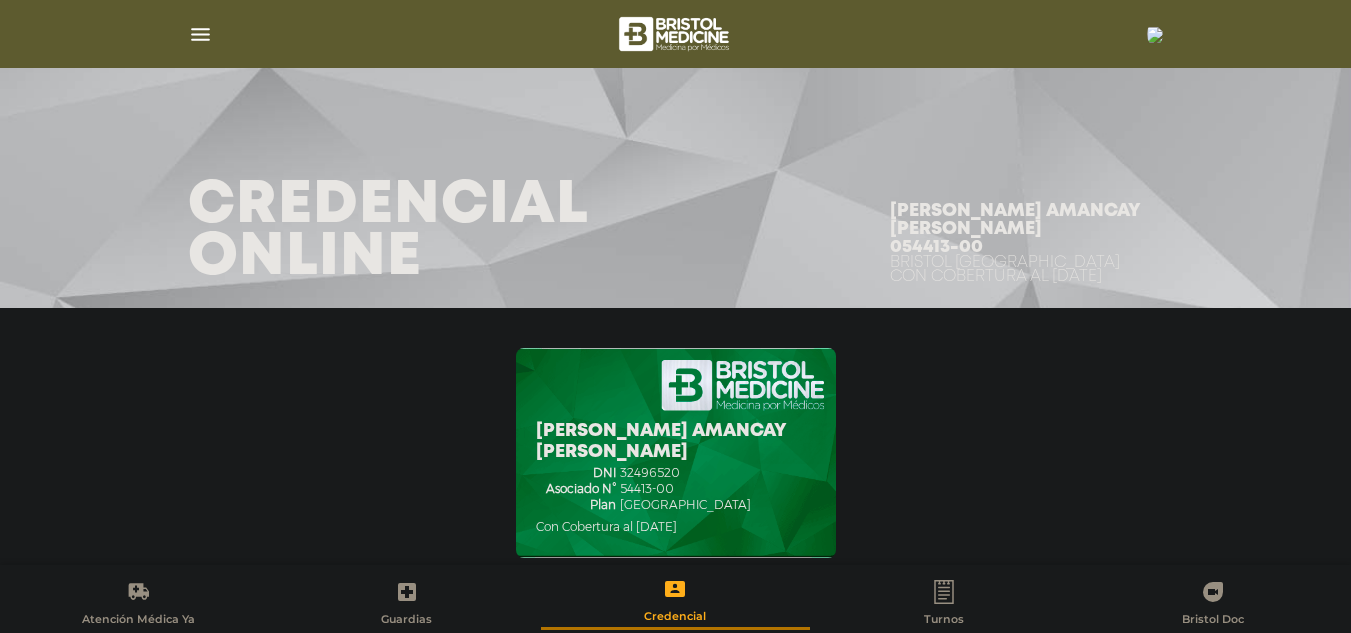 scroll, scrollTop: 0, scrollLeft: 0, axis: both 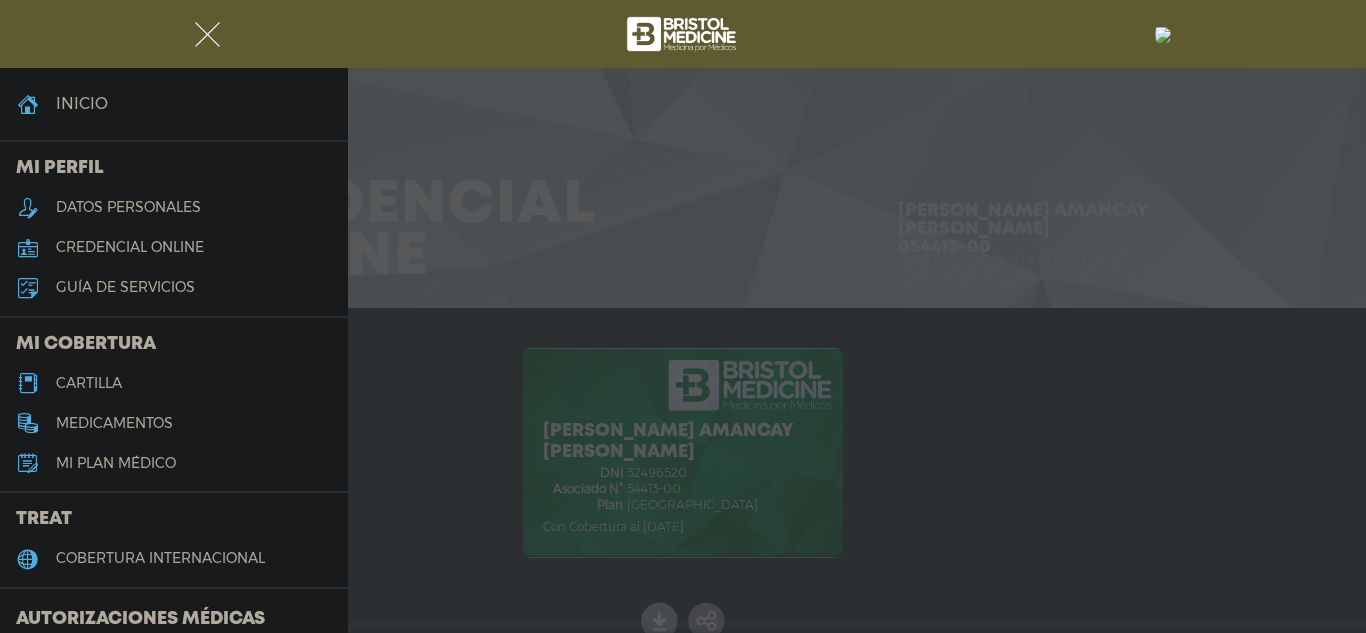type 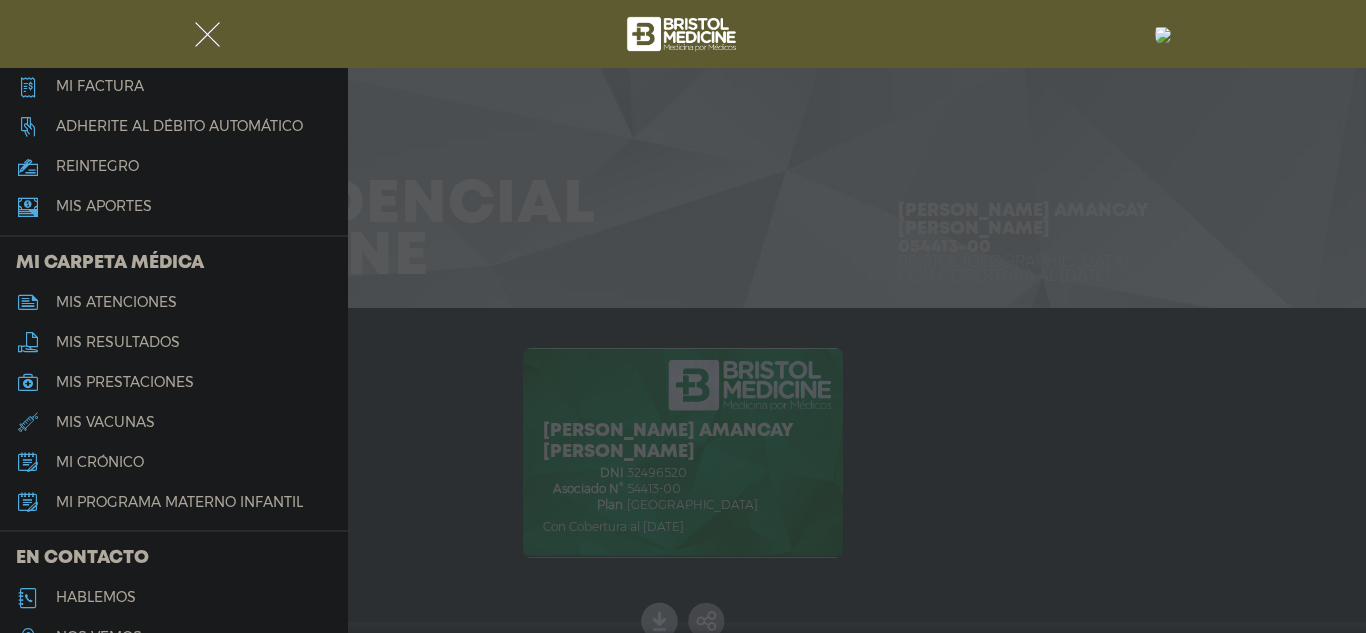 scroll, scrollTop: 870, scrollLeft: 0, axis: vertical 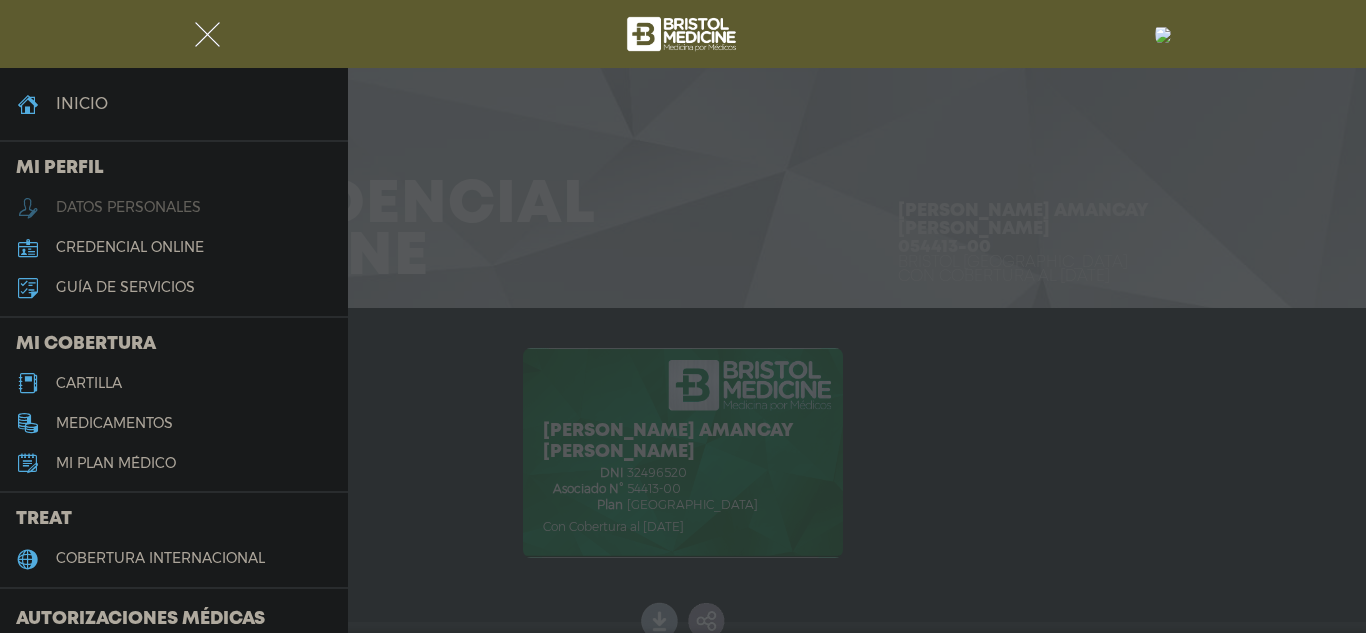 click on "datos personales" at bounding box center [128, 207] 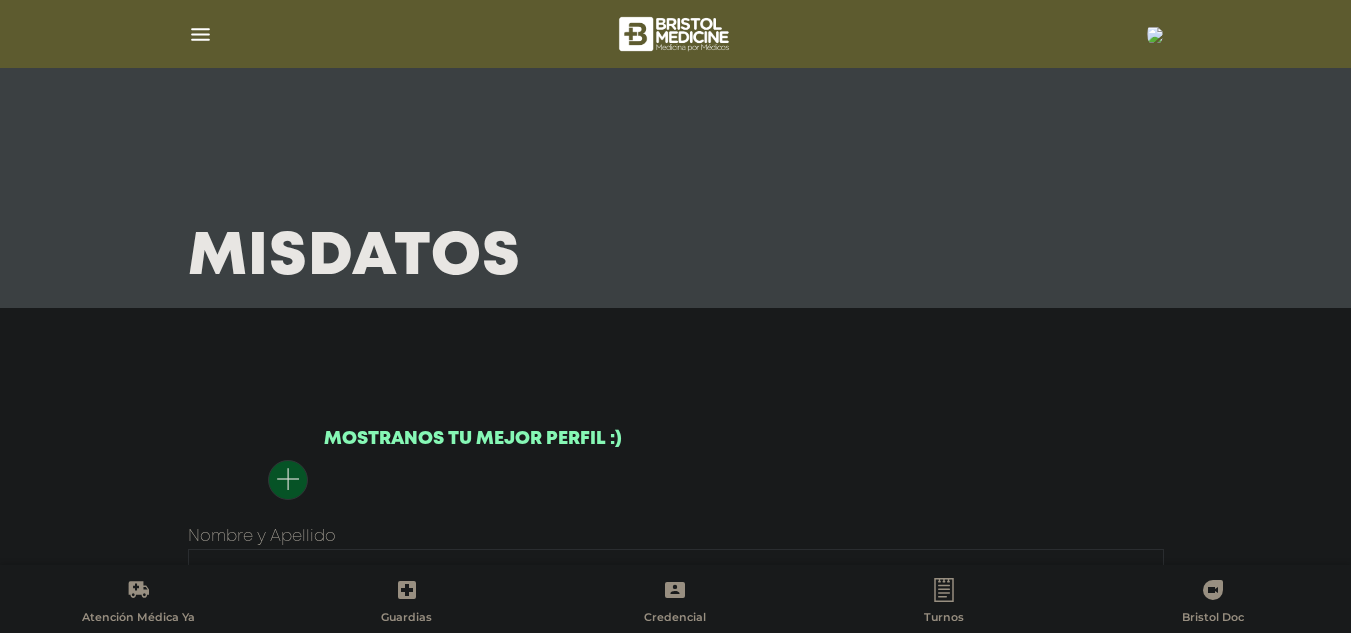 scroll, scrollTop: 0, scrollLeft: 0, axis: both 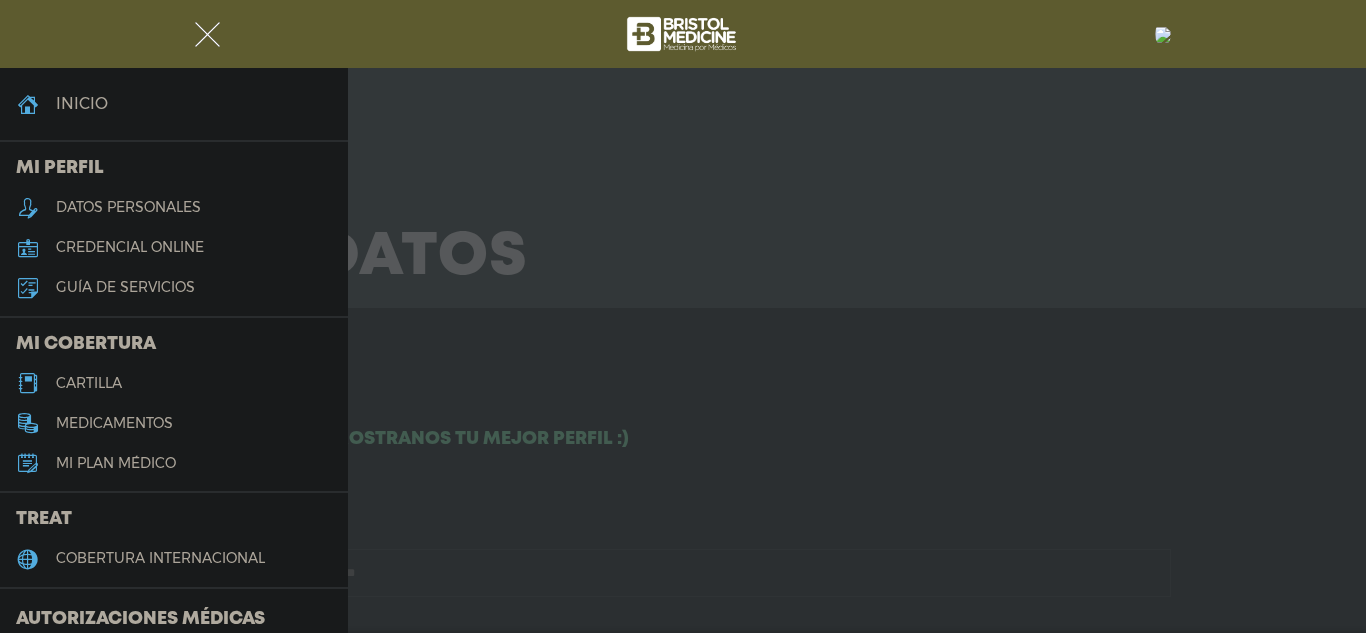 click at bounding box center (207, 34) 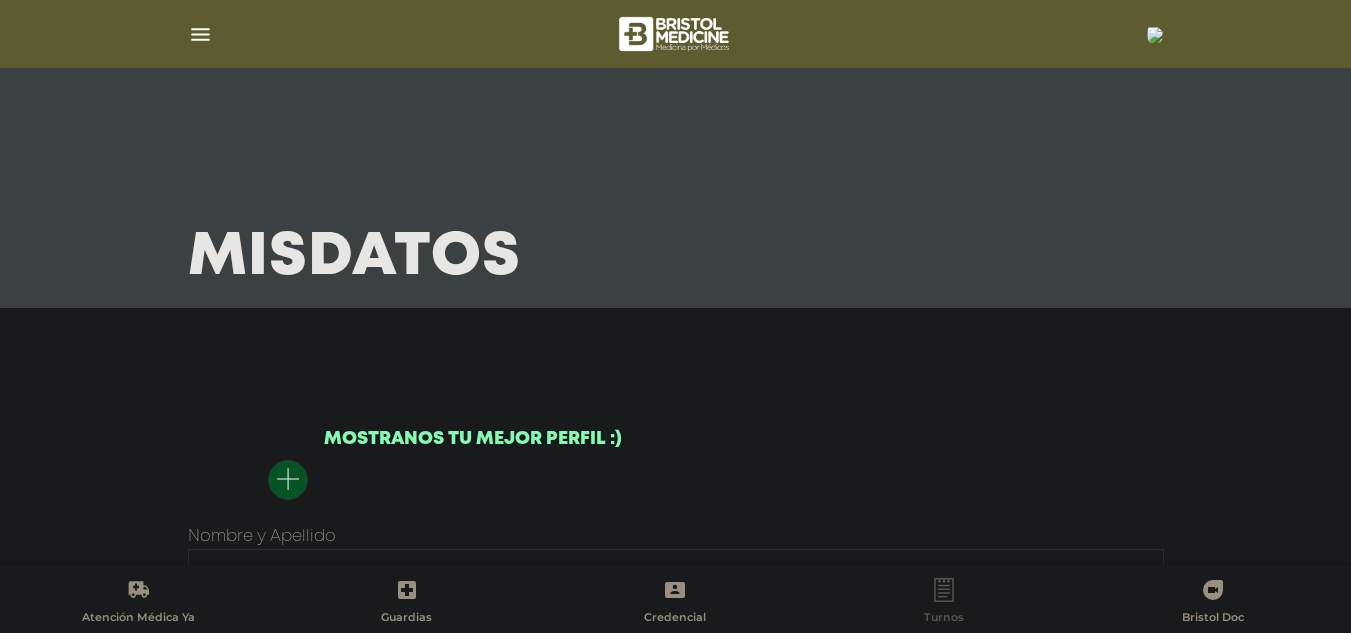 click 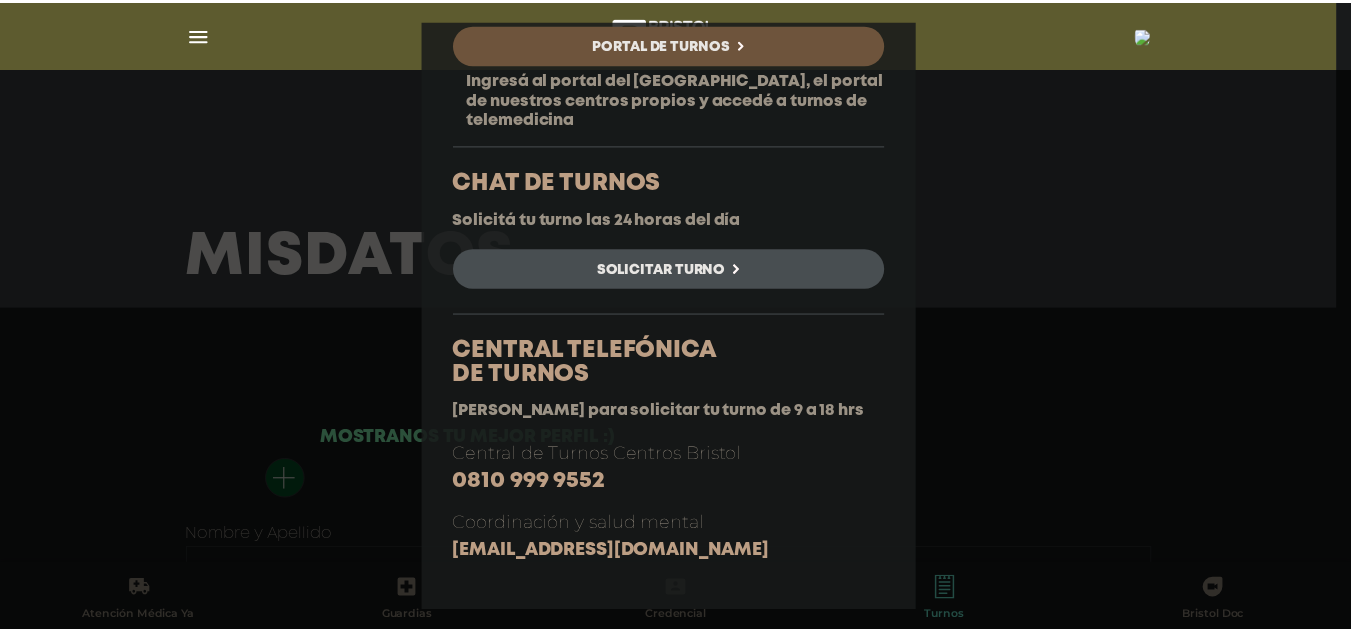 scroll, scrollTop: 0, scrollLeft: 0, axis: both 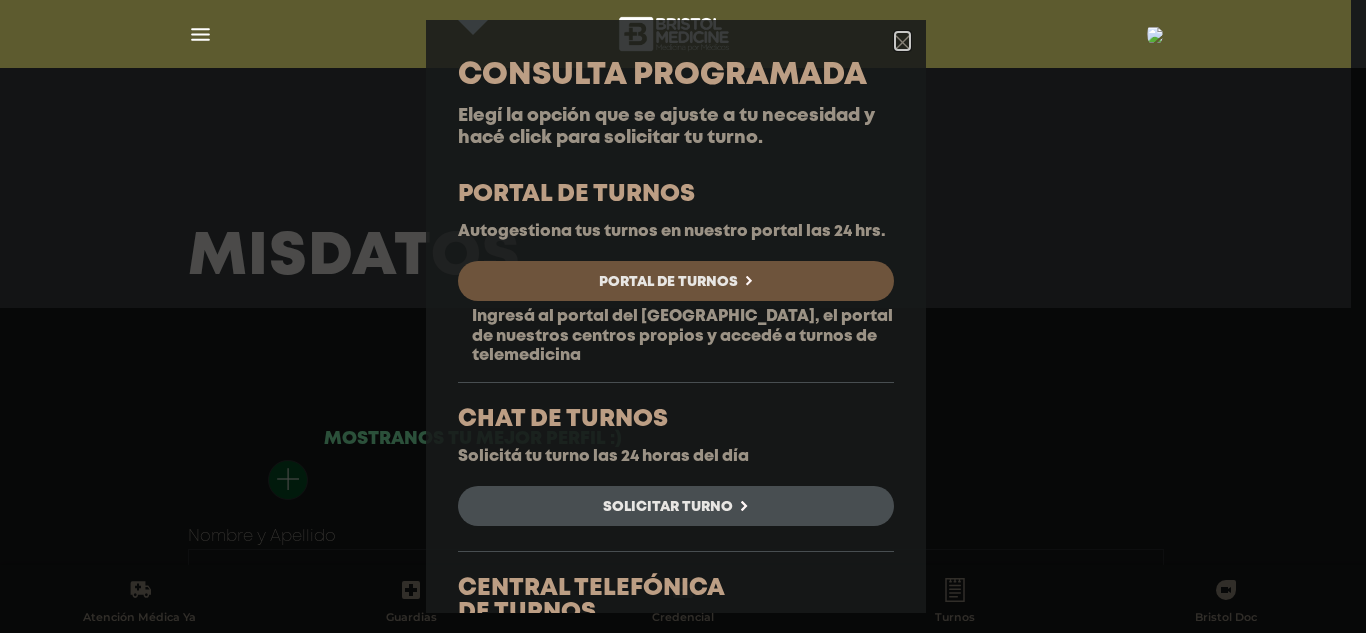 click 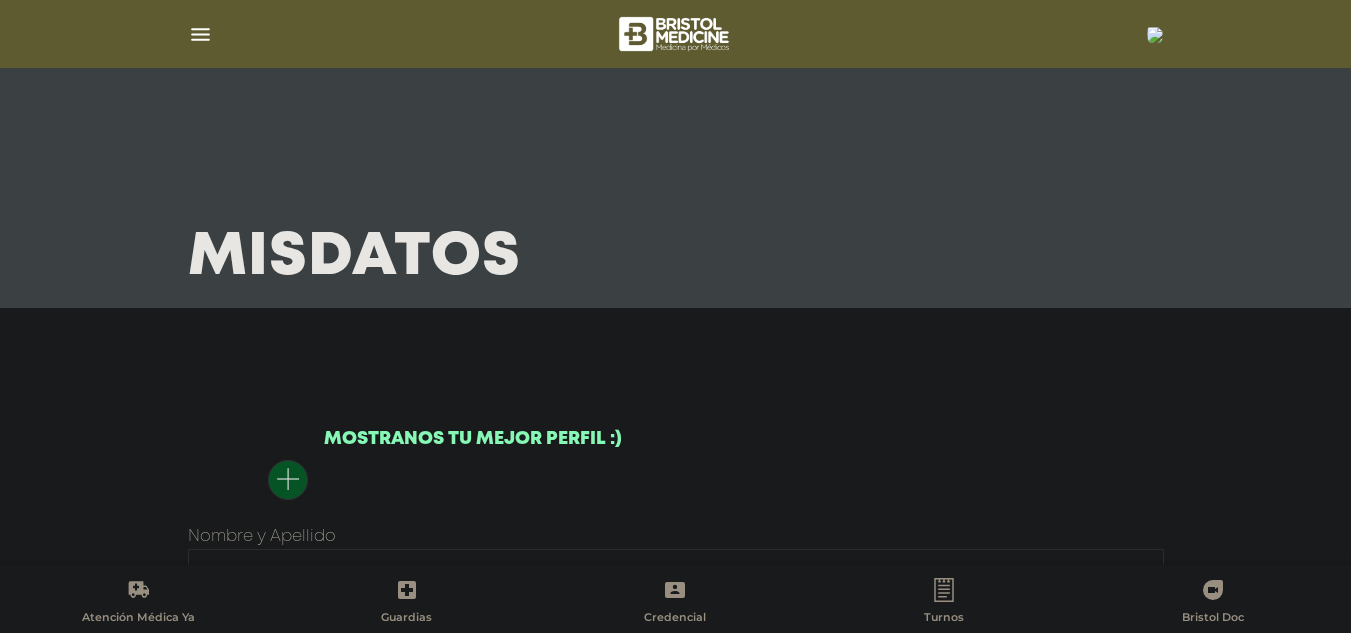 click at bounding box center (1155, 35) 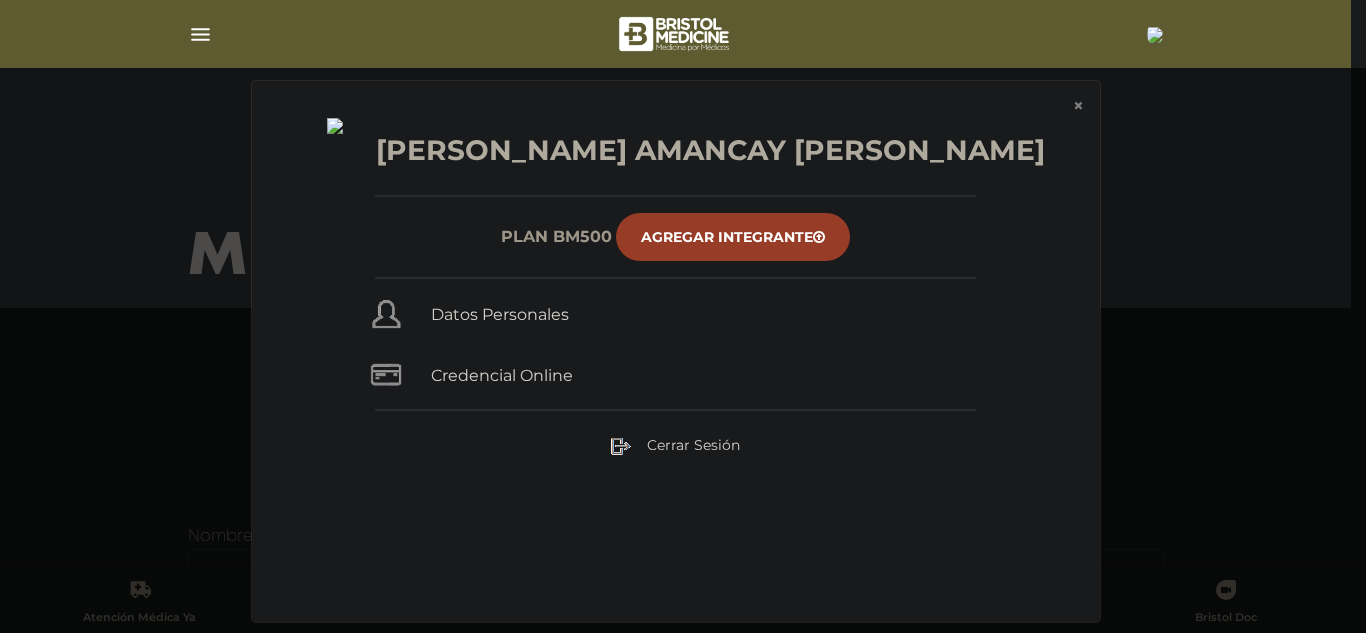 click on "×
×
Eliana Amancay Blanch Badillo
Plan BM500
Agregar Integrante
Datos Personales
Credencial Online
Cerrar Sesión" at bounding box center (683, 351) 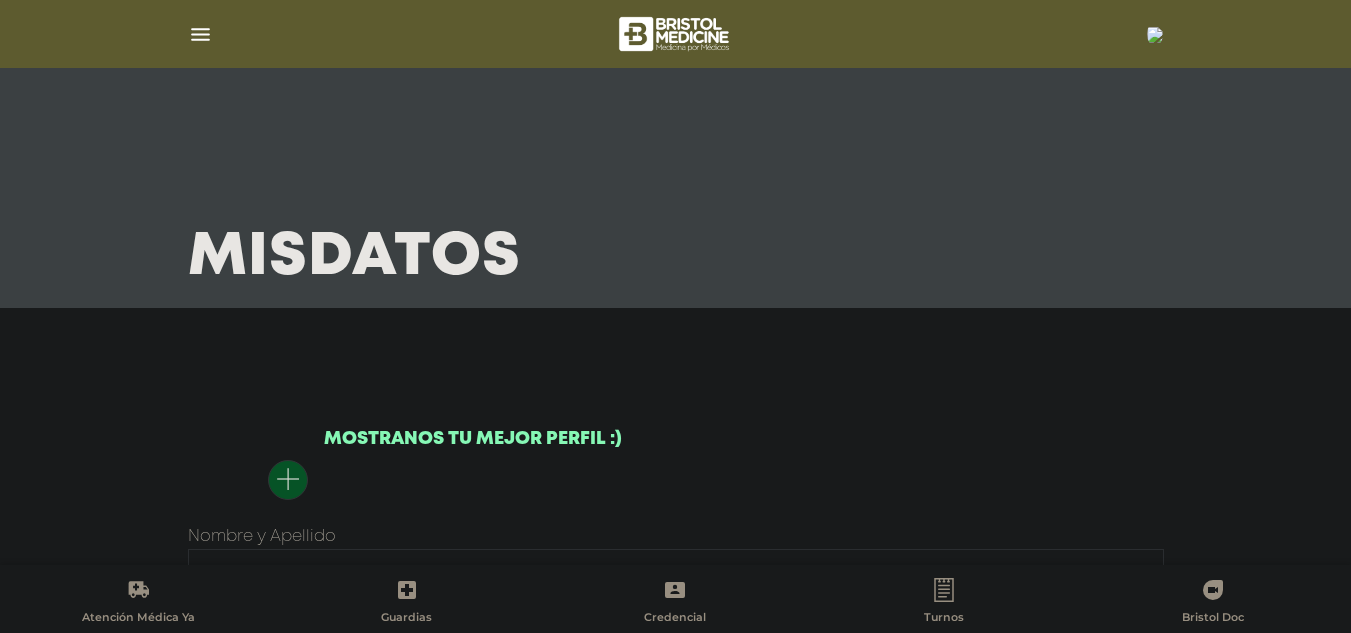 click at bounding box center [200, 34] 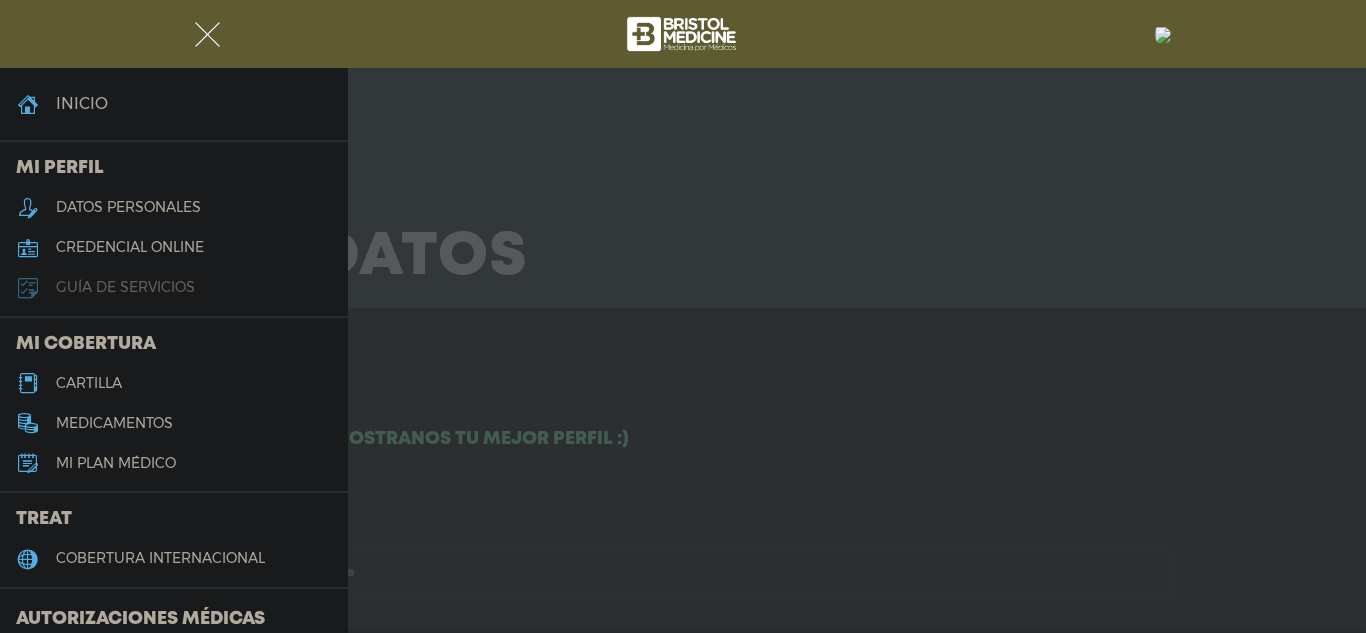 click on "guía de servicios" at bounding box center [125, 287] 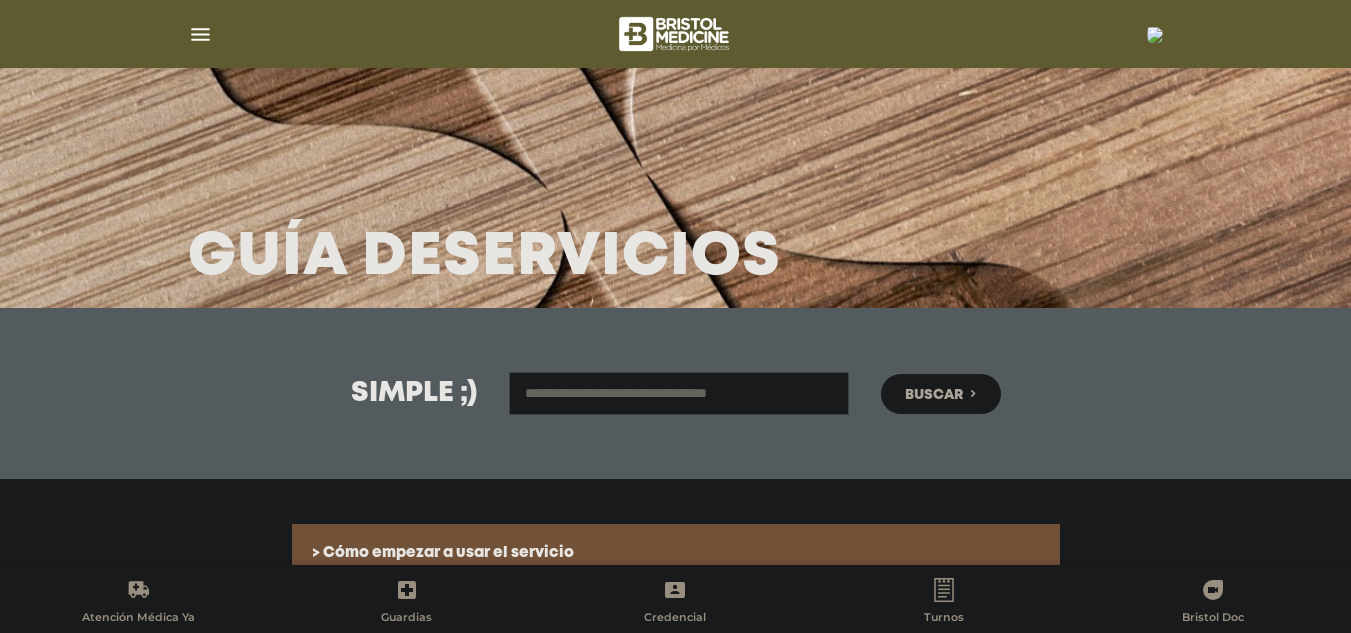 scroll, scrollTop: 0, scrollLeft: 0, axis: both 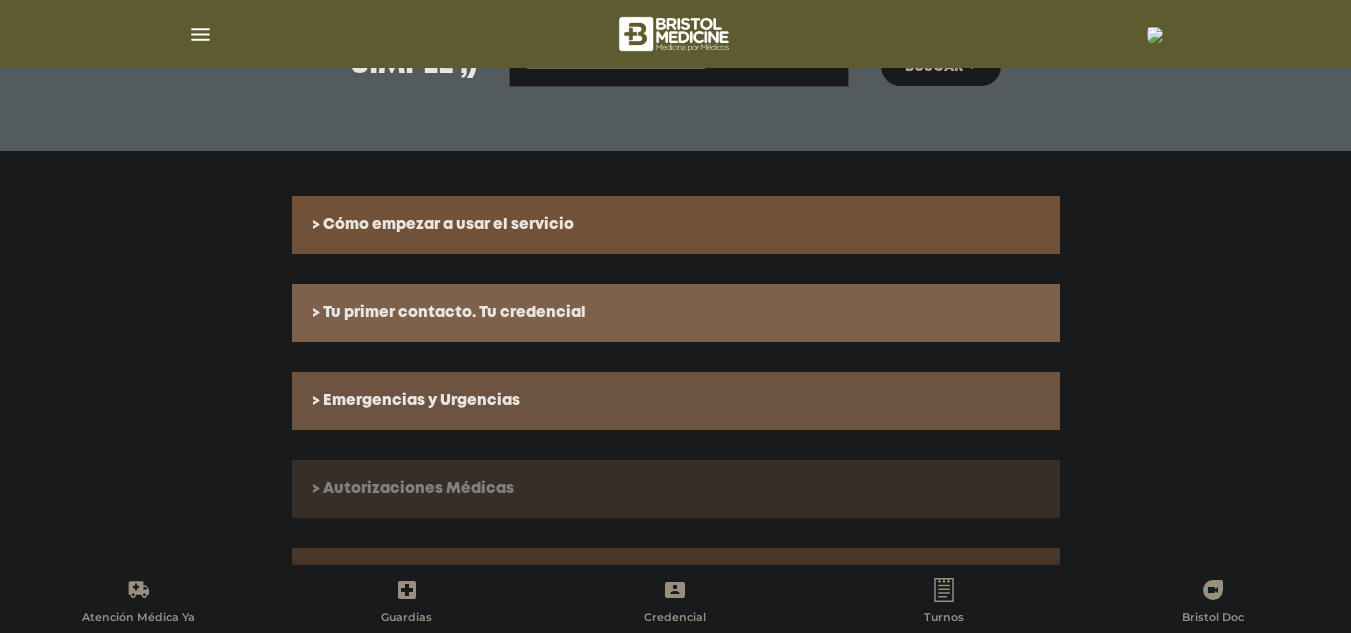 click on "> Autorizaciones Médicas" at bounding box center (676, 489) 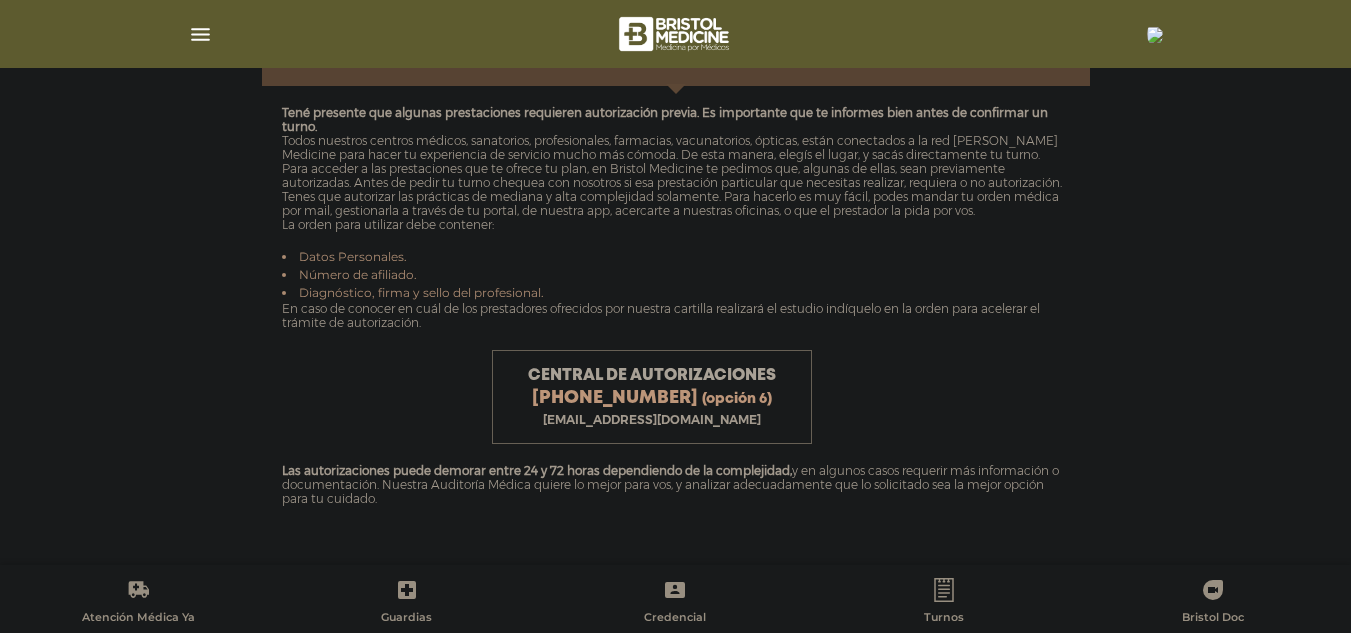 scroll, scrollTop: 765, scrollLeft: 0, axis: vertical 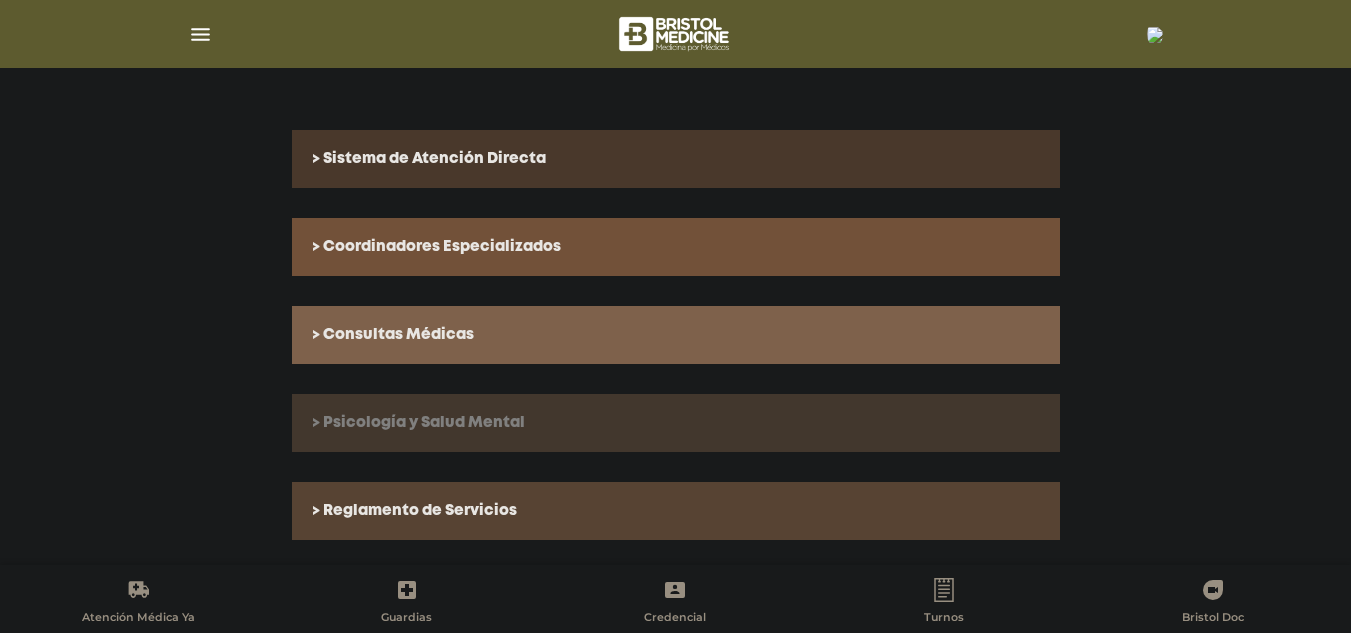 click on "> Psicología y Salud Mental" at bounding box center (676, 423) 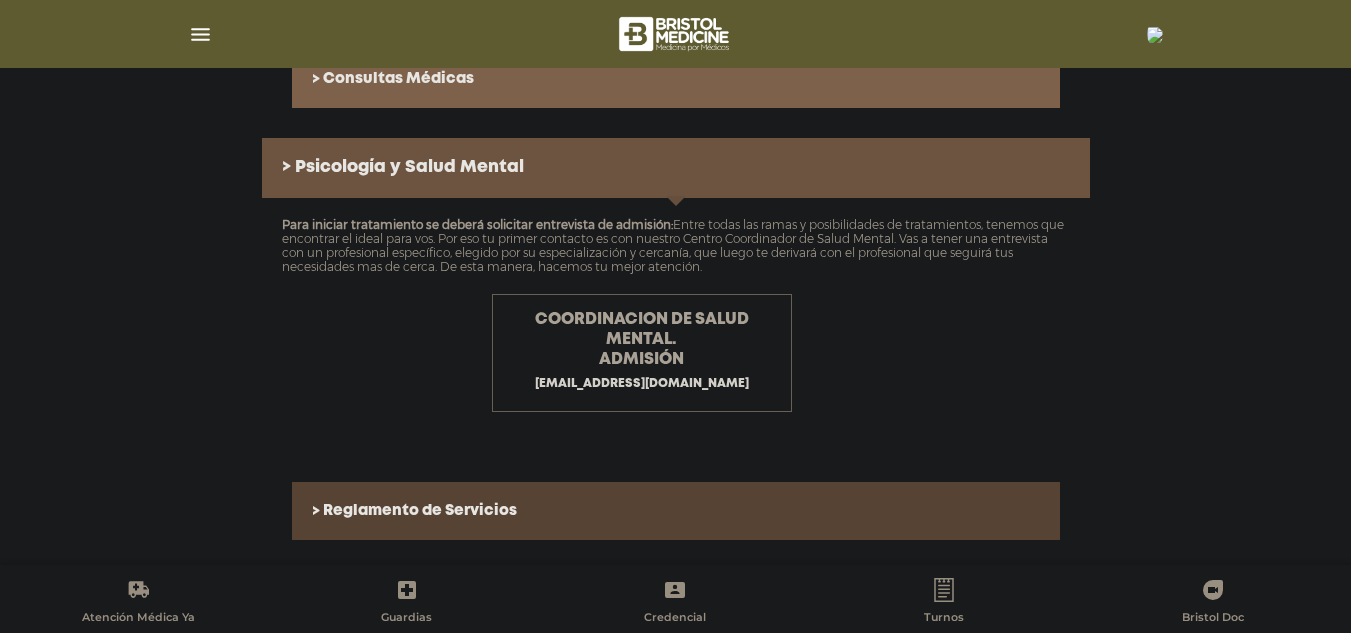 scroll, scrollTop: 1003, scrollLeft: 0, axis: vertical 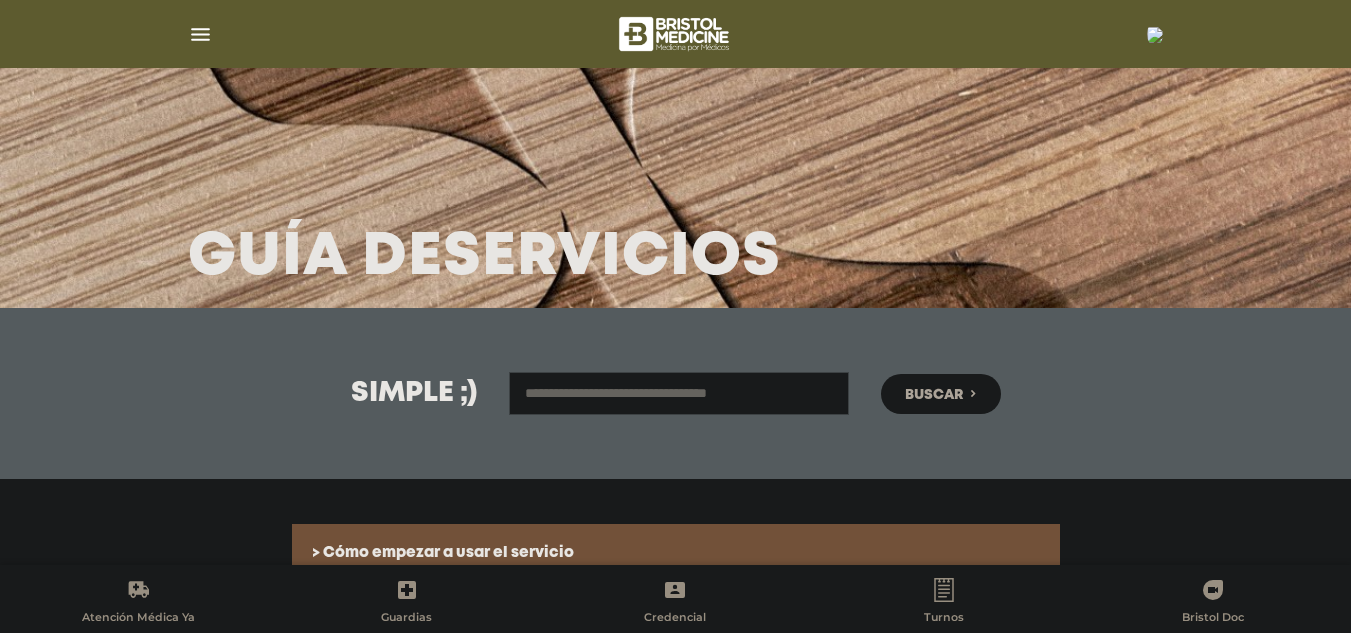 click at bounding box center [200, 34] 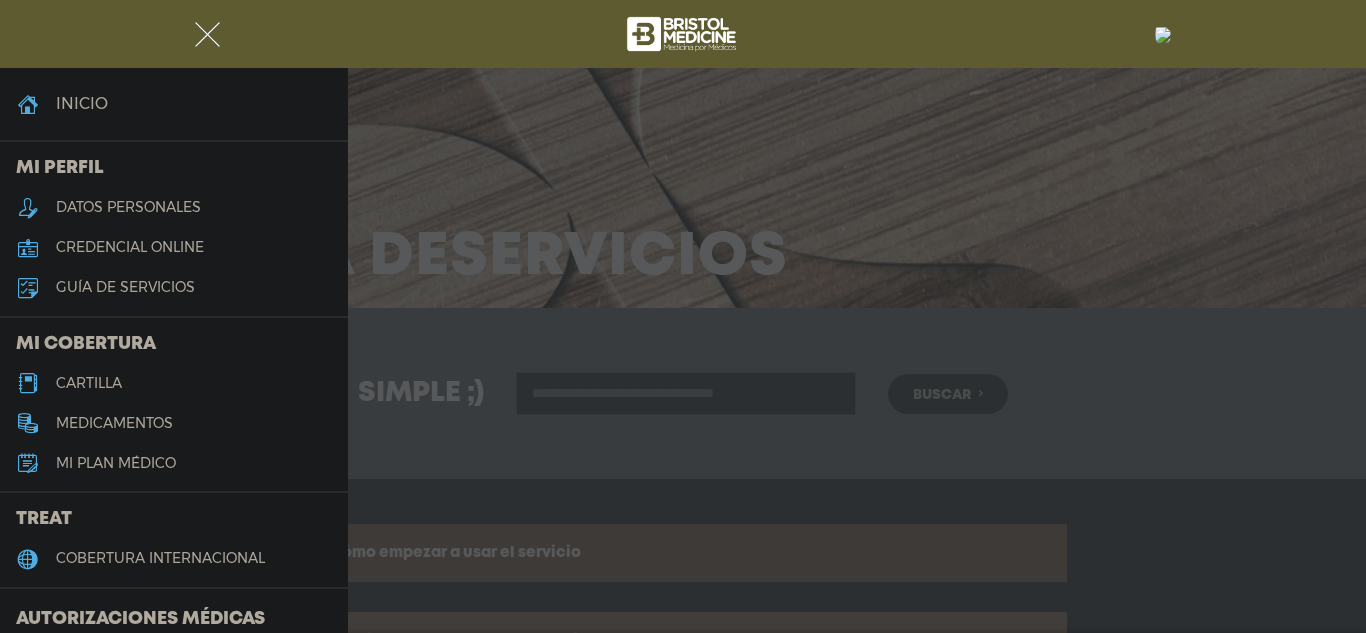 click on "cartilla" at bounding box center (89, 383) 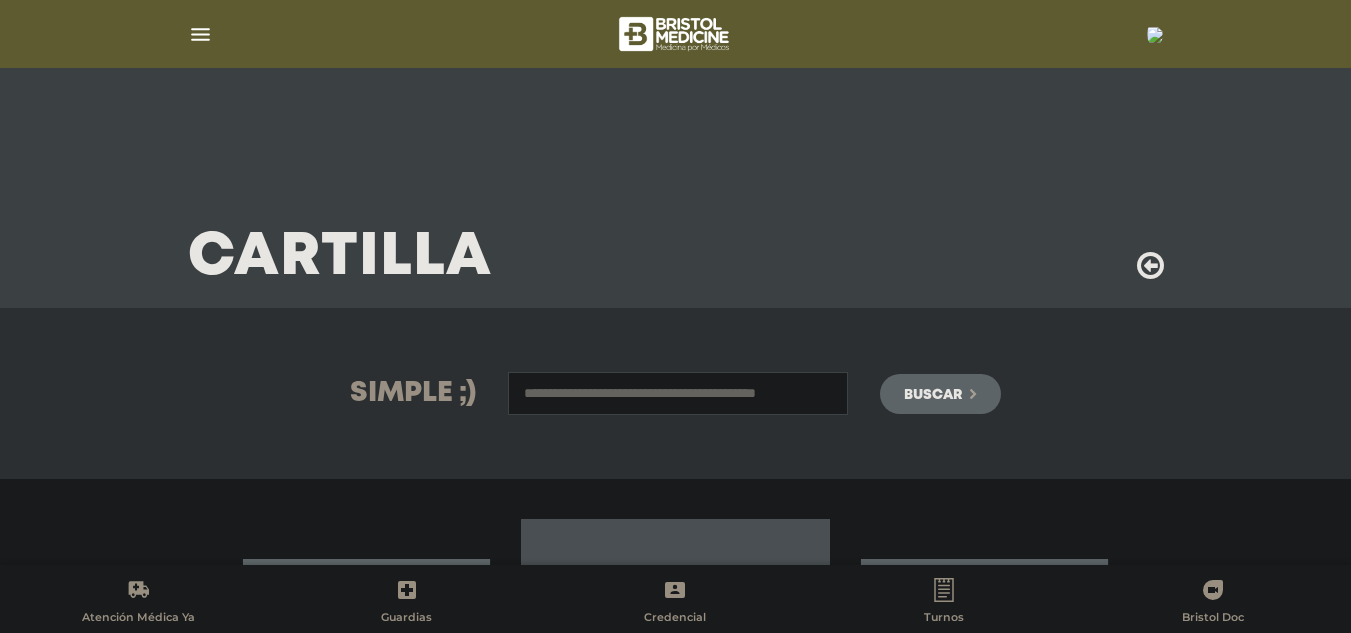 scroll, scrollTop: 0, scrollLeft: 0, axis: both 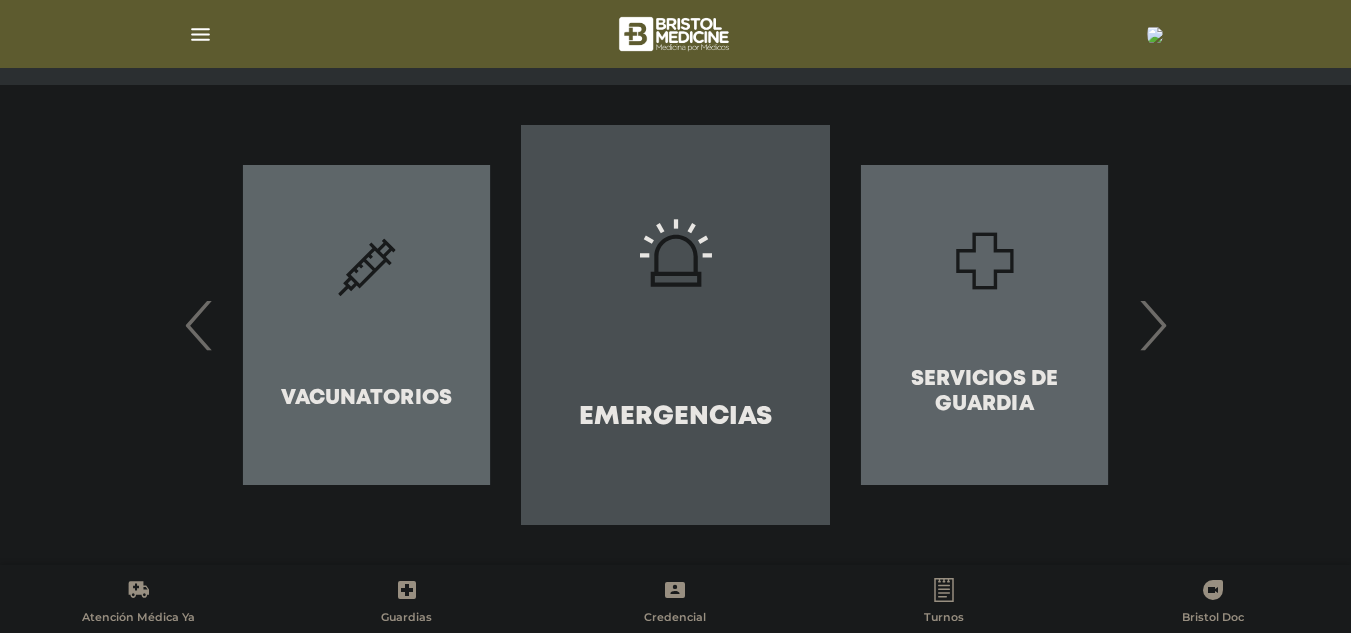 click on "›" at bounding box center [1152, 325] 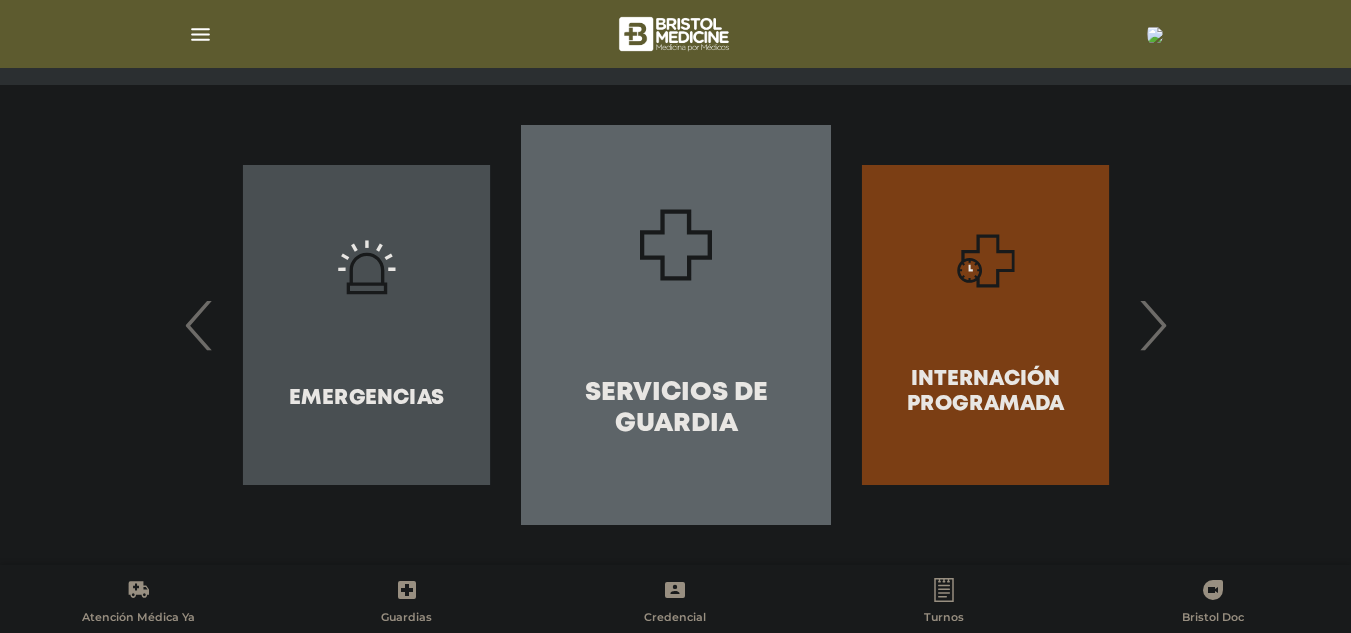 click on "›" at bounding box center [1152, 325] 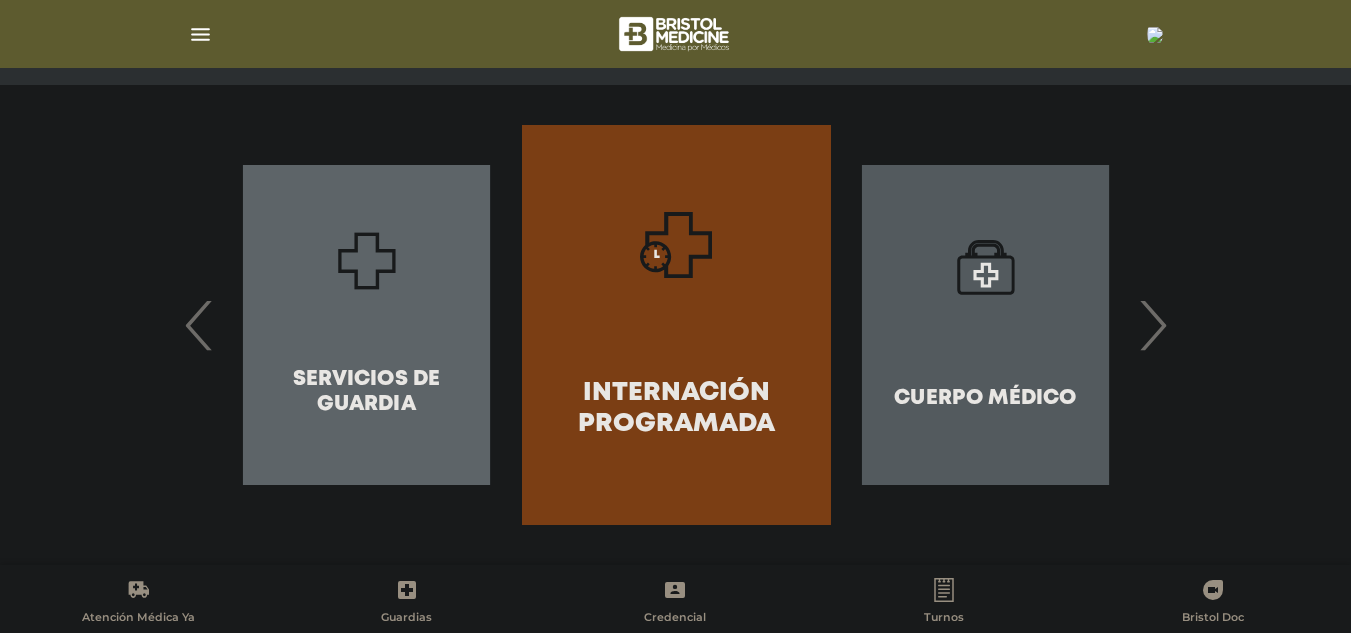 click on "›" at bounding box center [1152, 325] 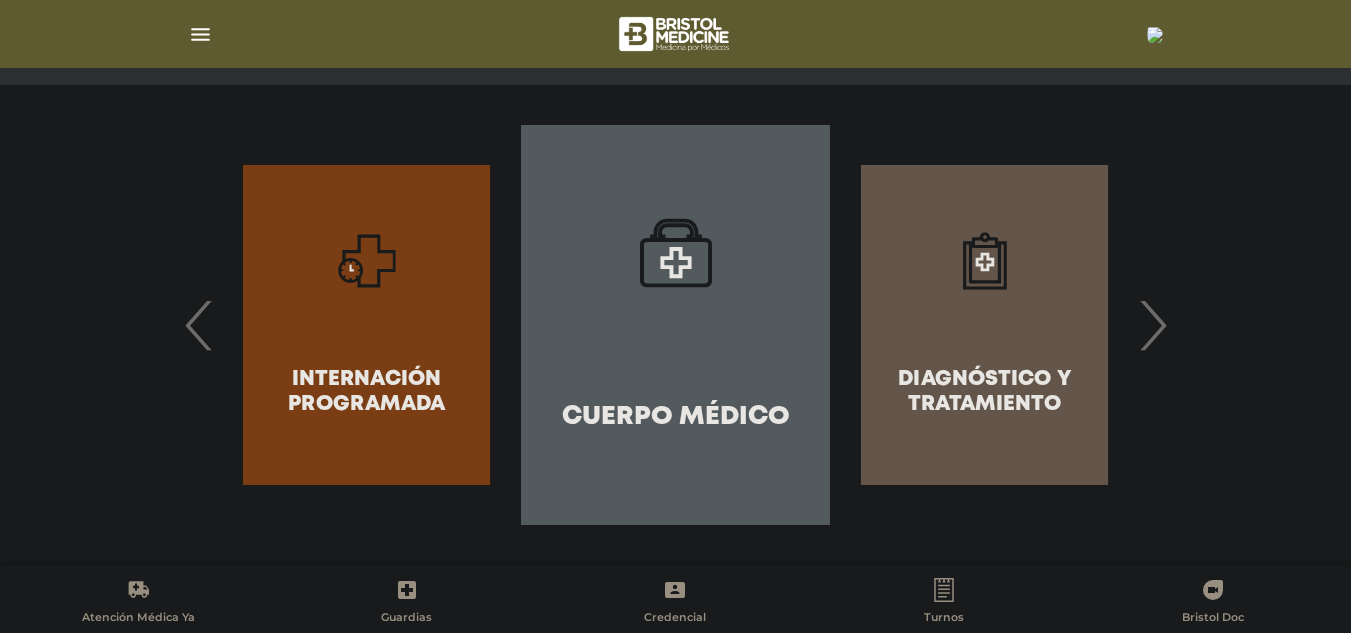 click on "›" at bounding box center [1152, 325] 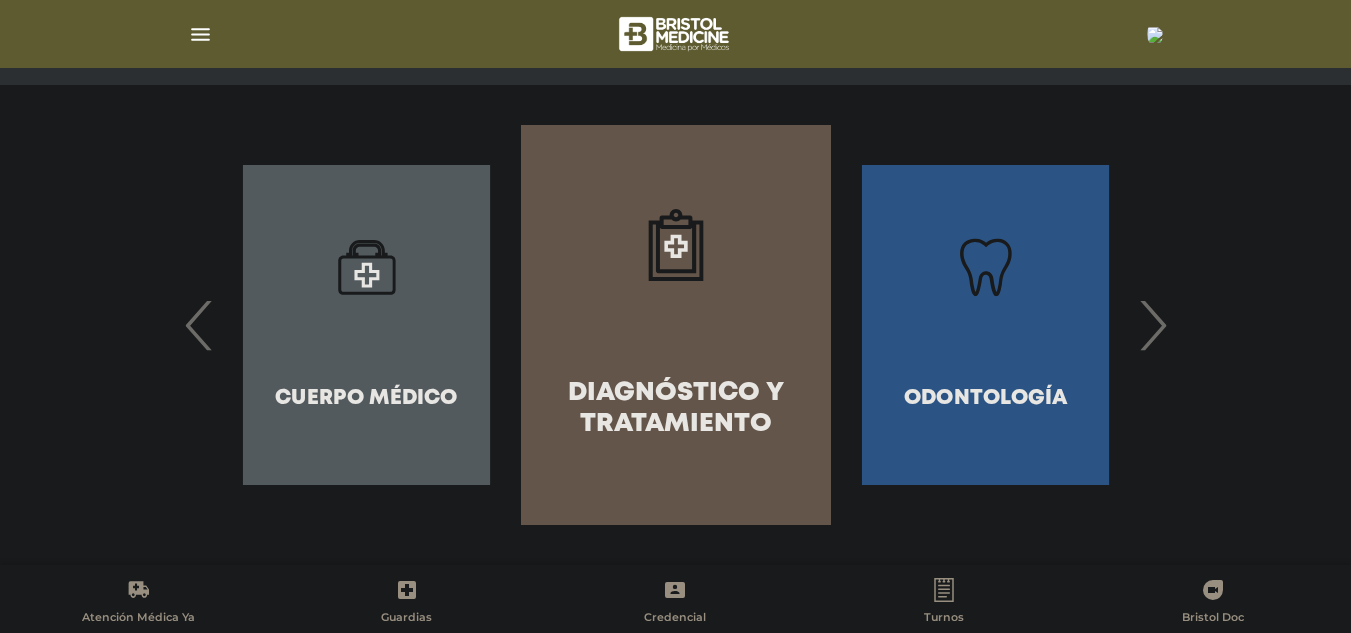 click on "›" at bounding box center (1152, 325) 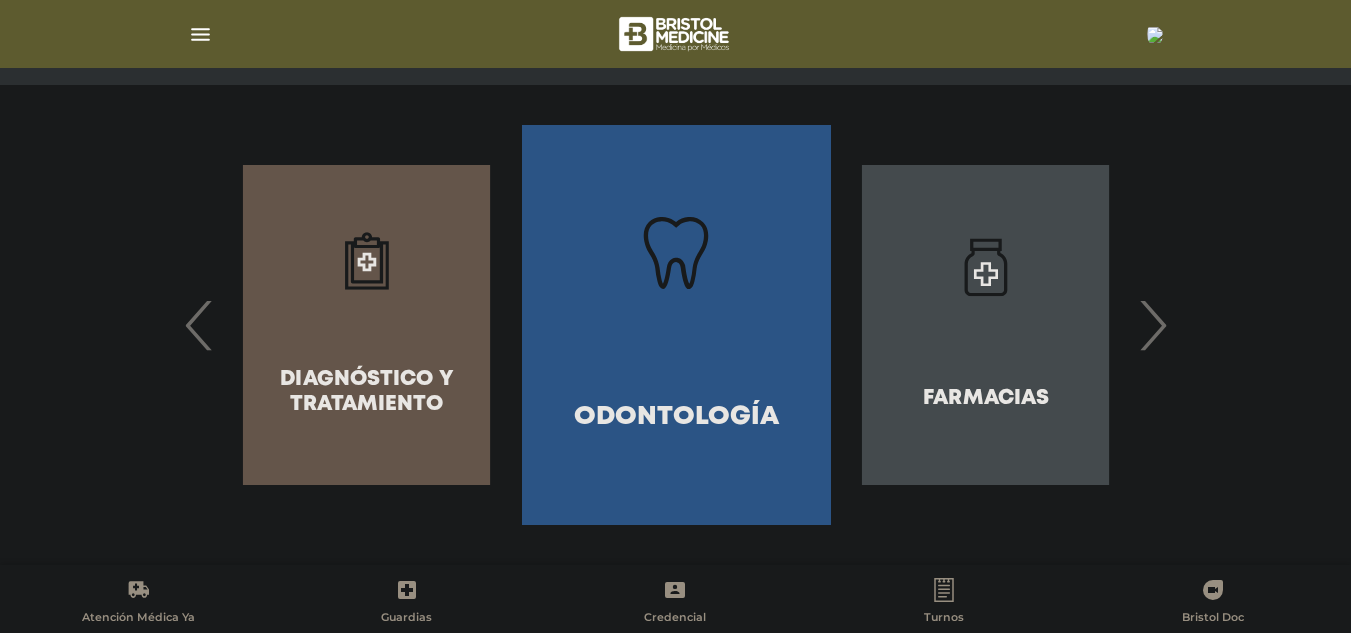 click on "›" at bounding box center (1152, 325) 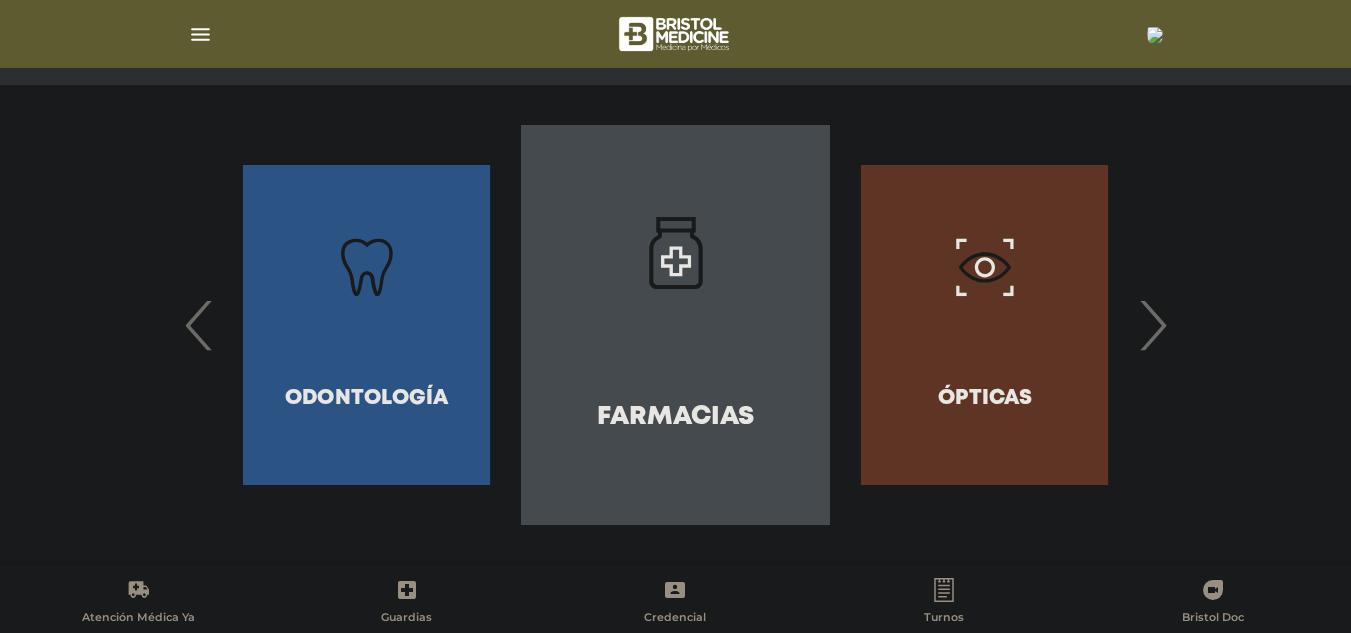 click on "›" at bounding box center [1152, 325] 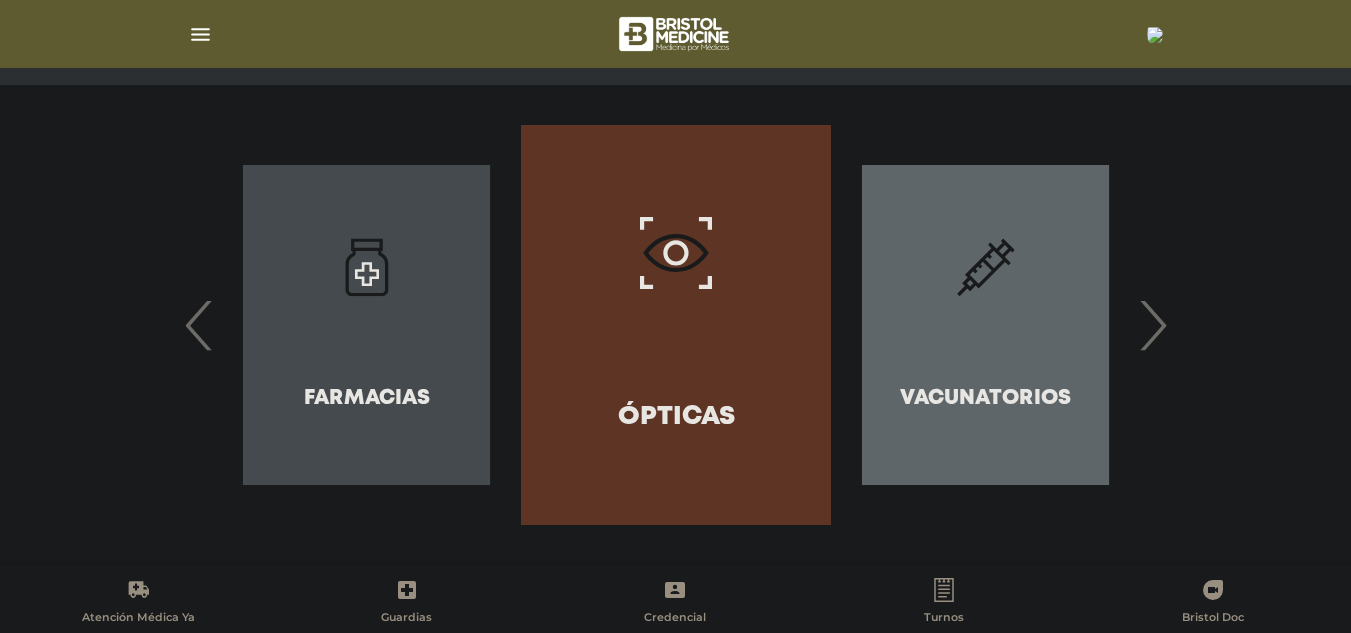 click on "›" at bounding box center (1152, 325) 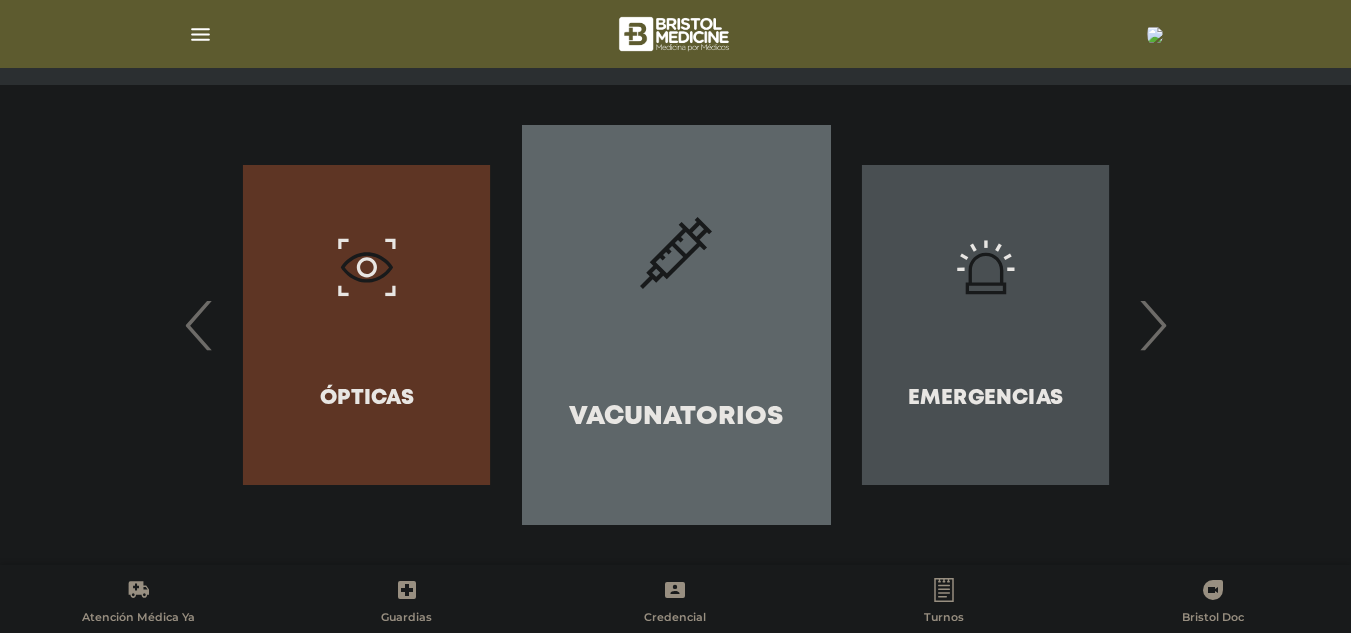 click on "›" at bounding box center [1152, 325] 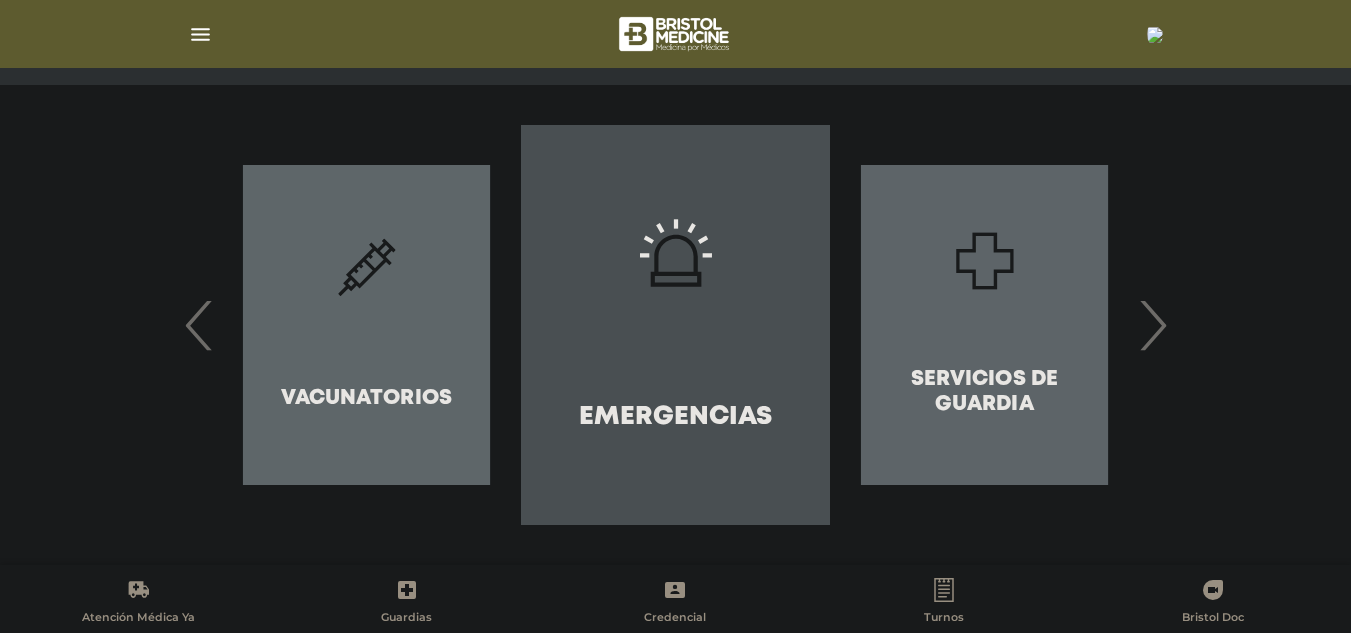 click on "›" at bounding box center (1152, 325) 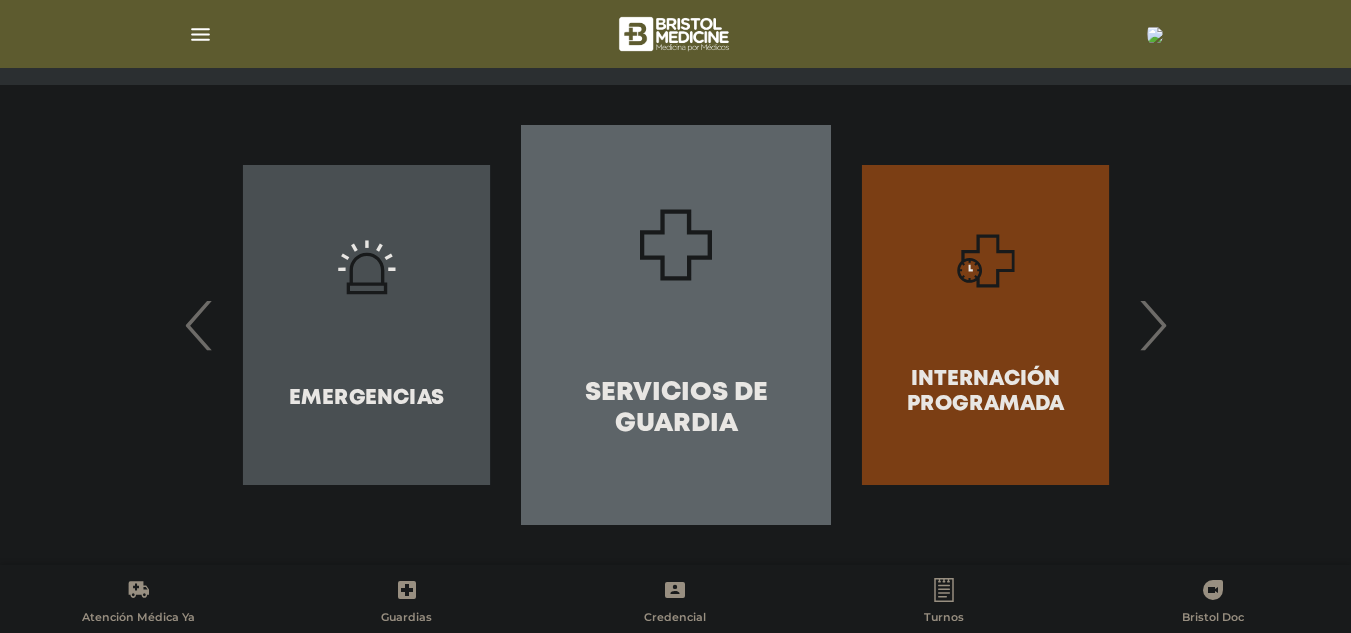 click on "›" at bounding box center [1152, 325] 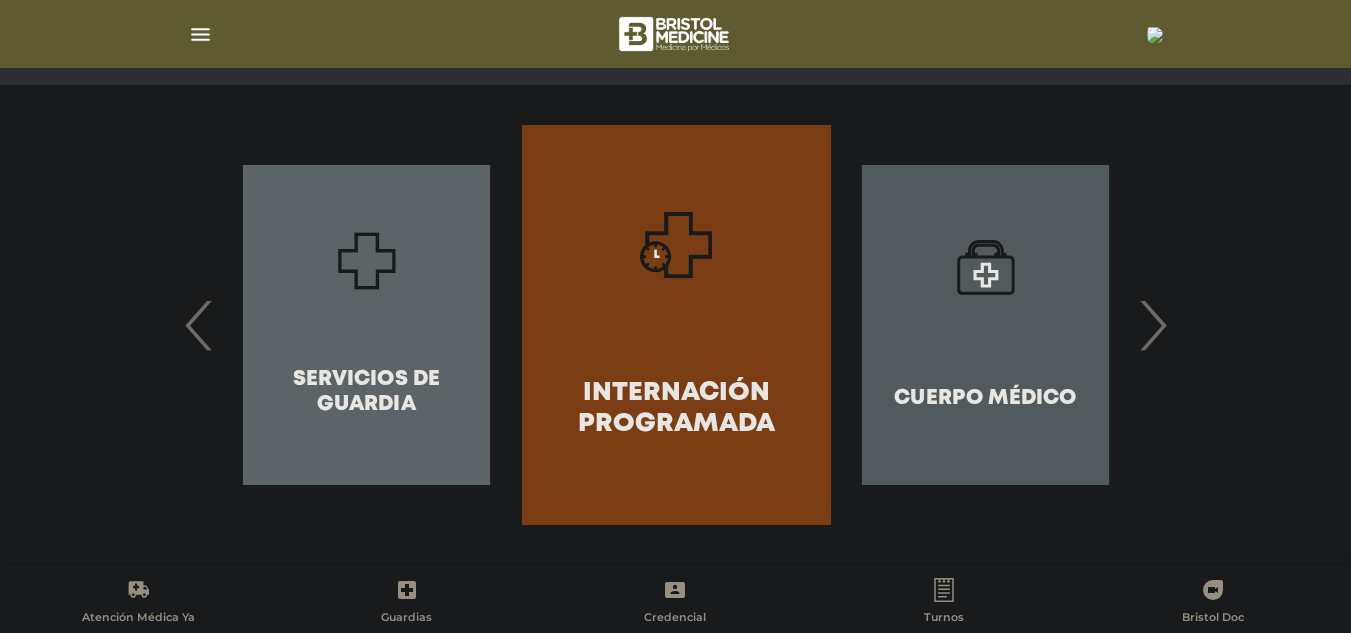 click on "›" at bounding box center (1152, 325) 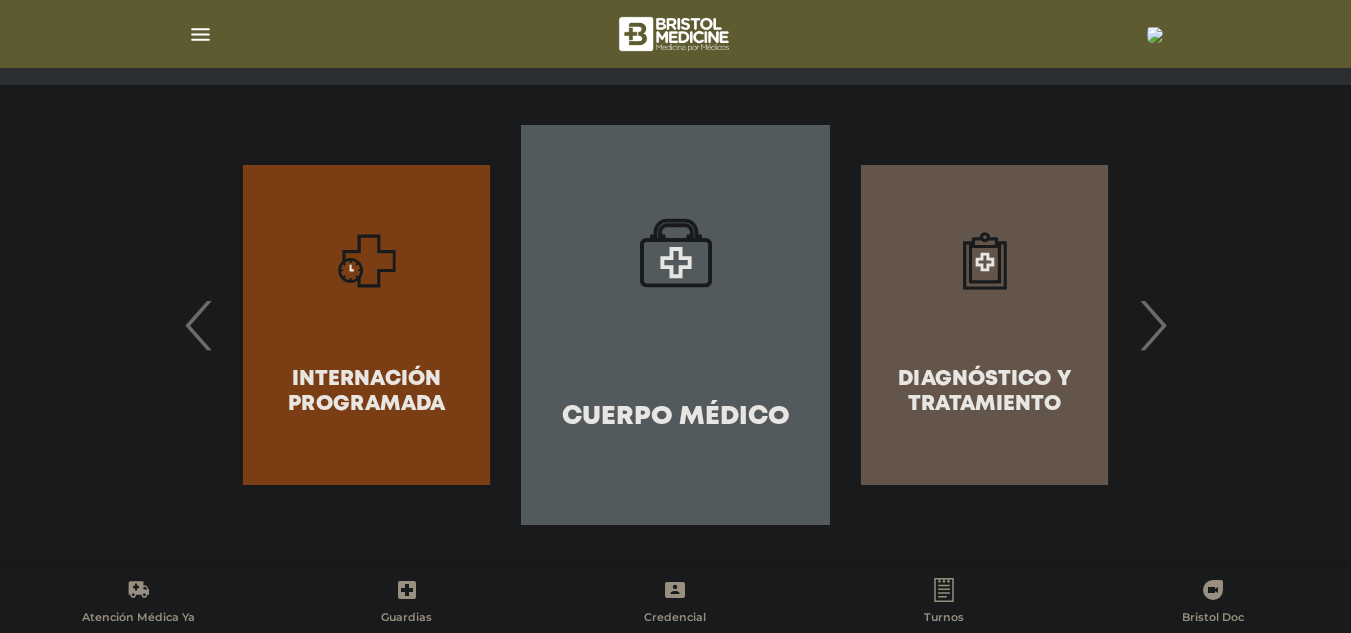 click on "›" at bounding box center [1152, 325] 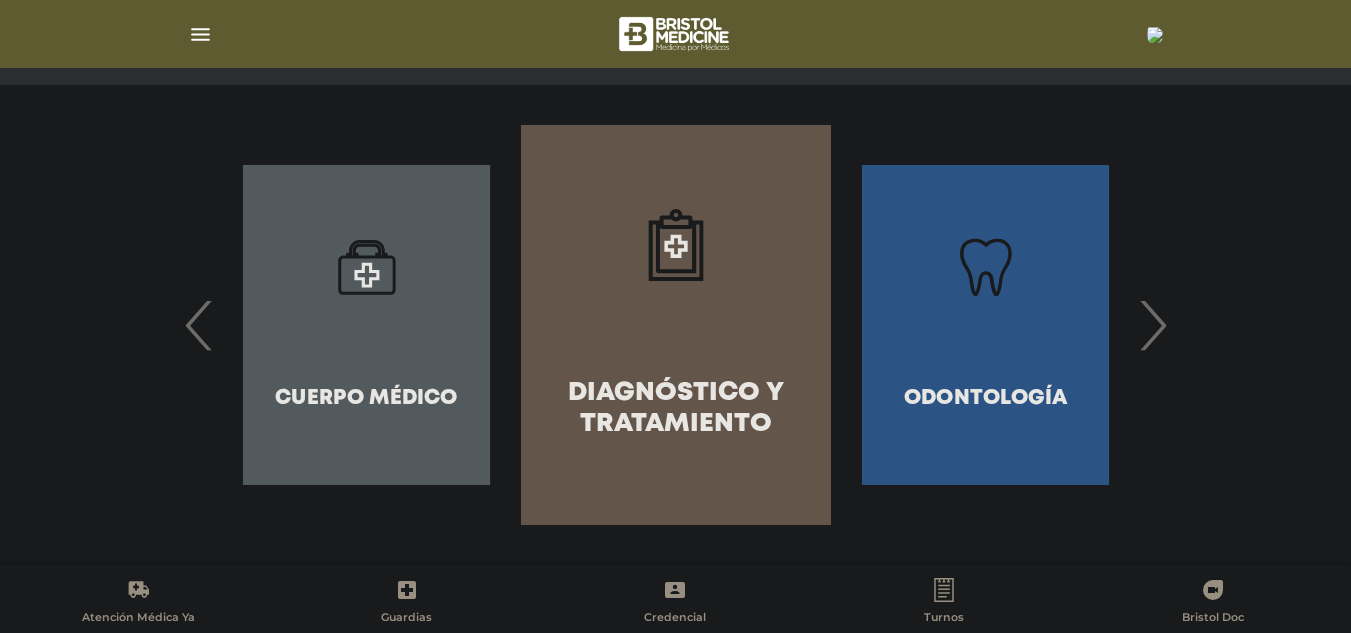 click on "›" at bounding box center (1152, 325) 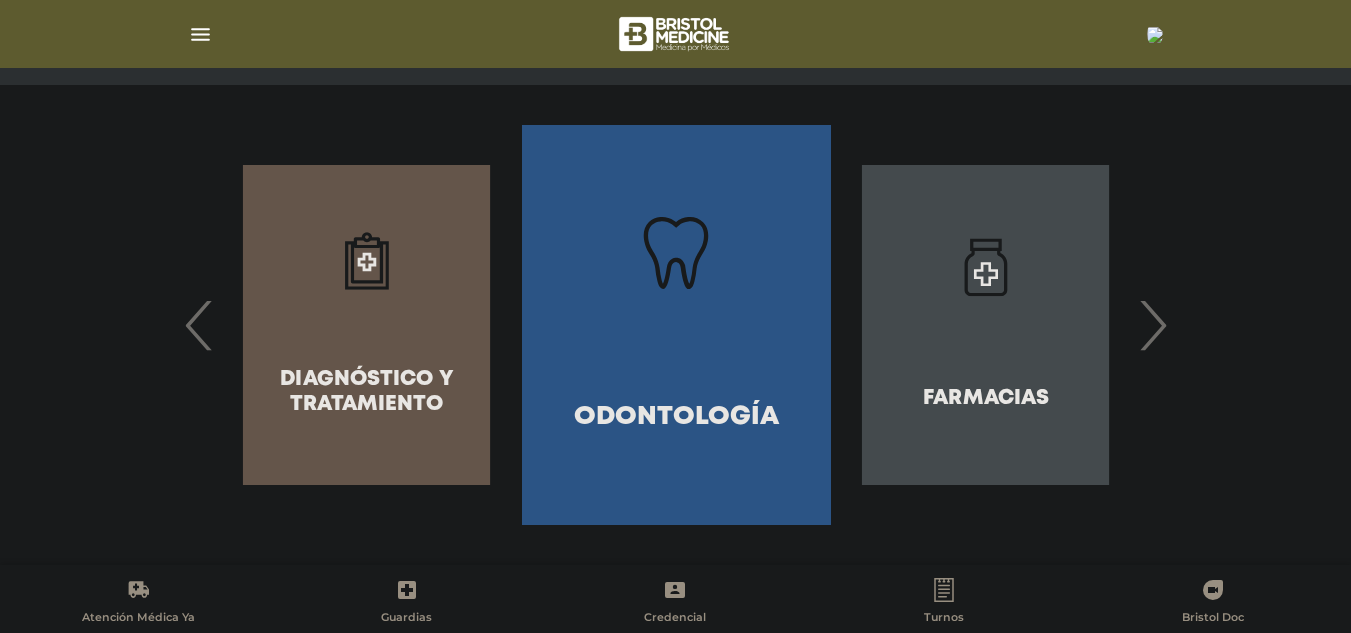 click on "›" at bounding box center (1152, 325) 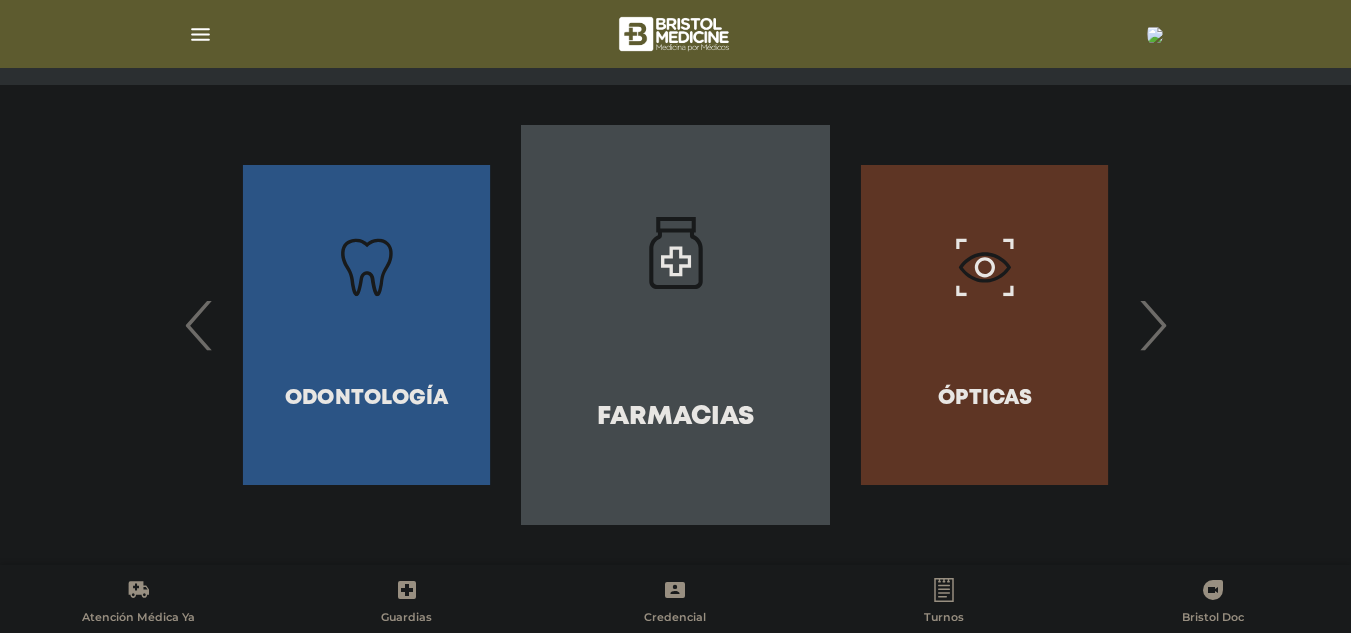 click on "›" at bounding box center [1152, 325] 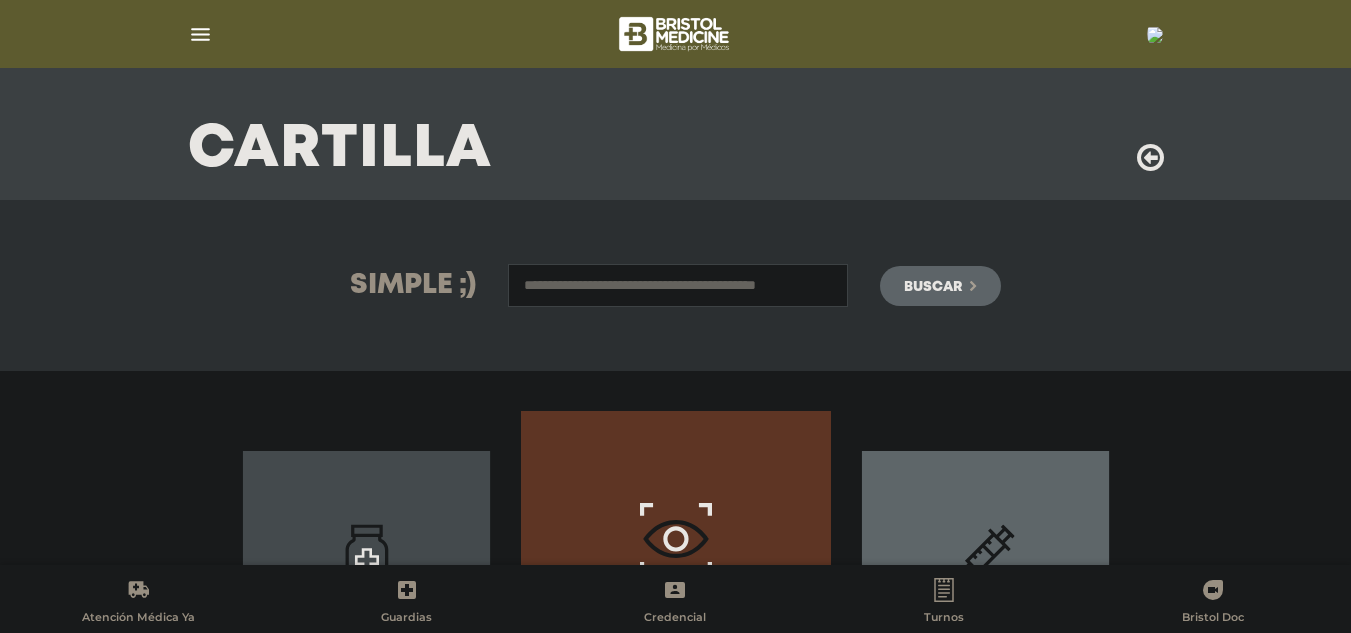 scroll, scrollTop: 98, scrollLeft: 0, axis: vertical 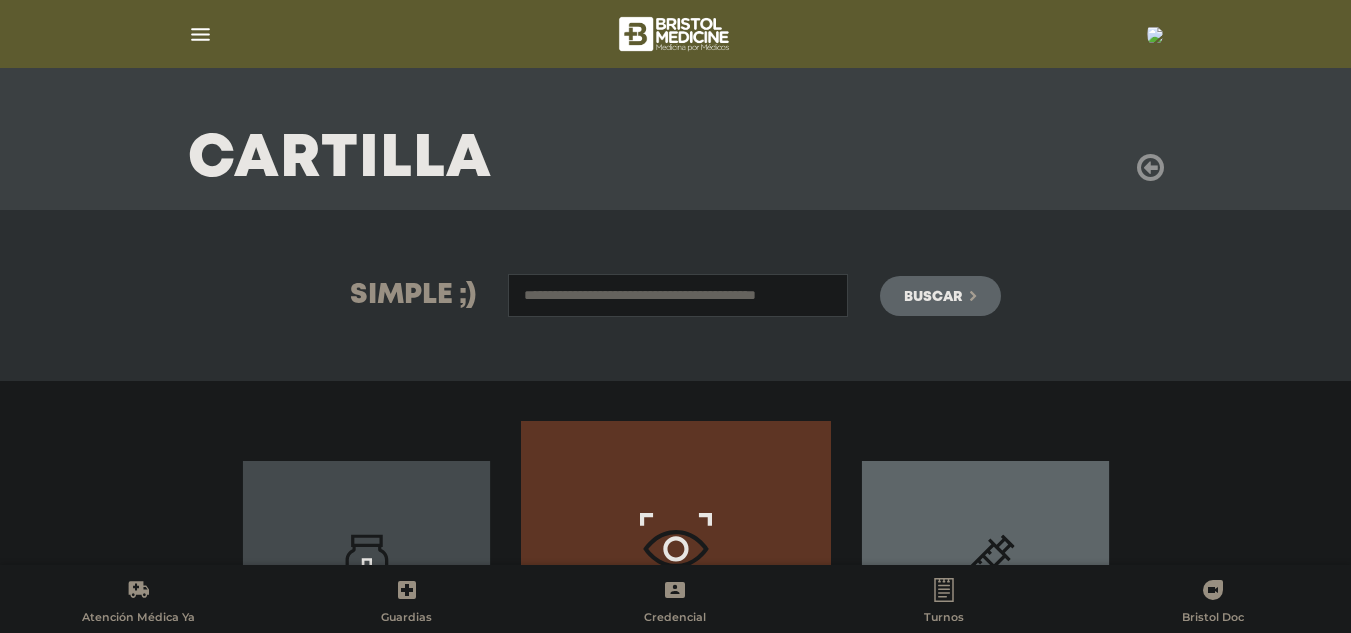 click at bounding box center [1150, 168] 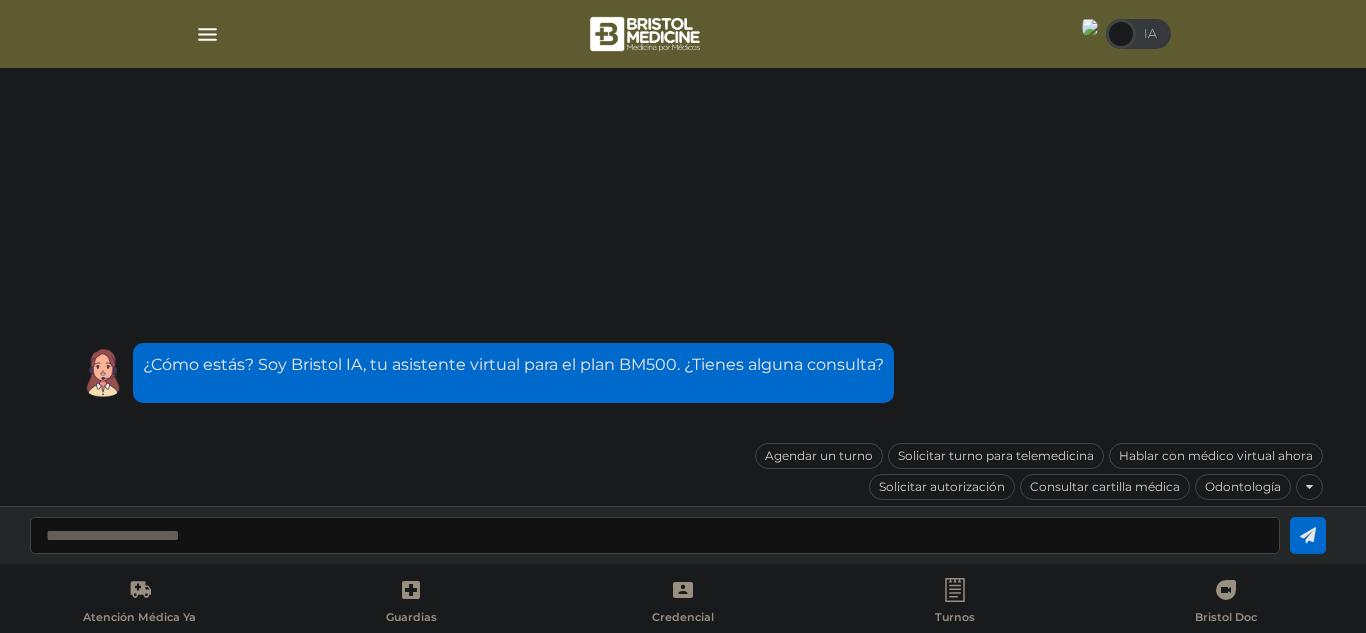 scroll, scrollTop: 0, scrollLeft: 0, axis: both 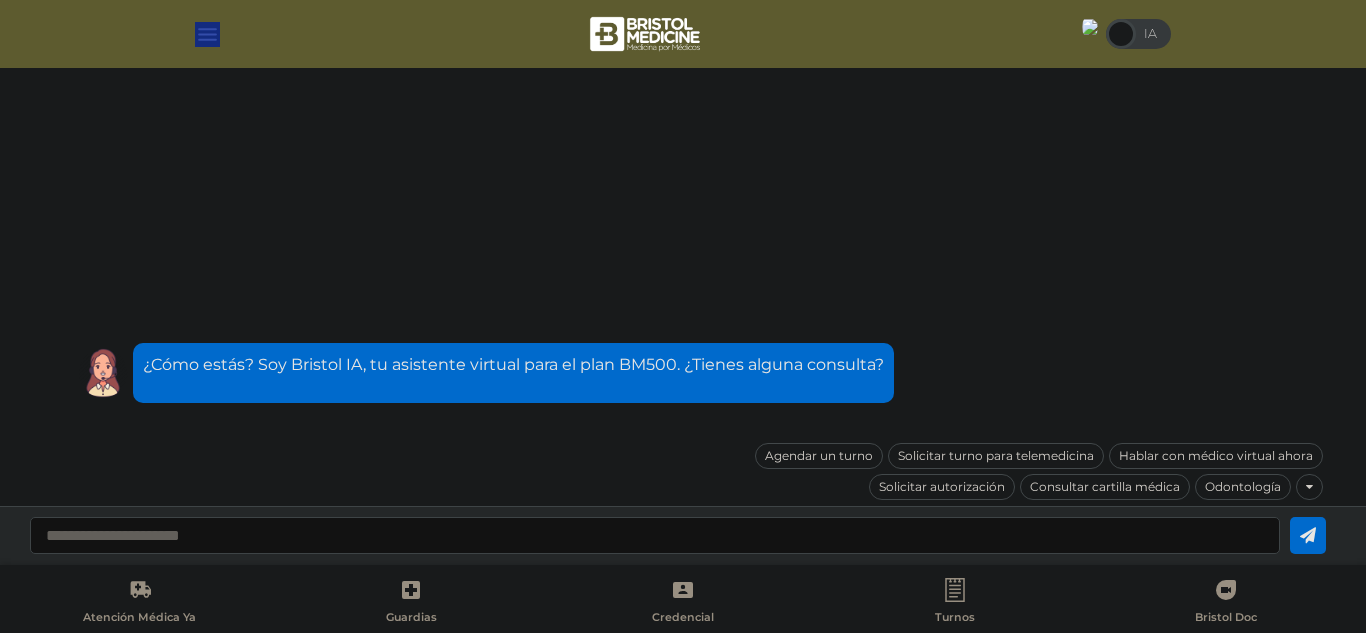 drag, startPoint x: 221, startPoint y: 37, endPoint x: 206, endPoint y: 35, distance: 15.132746 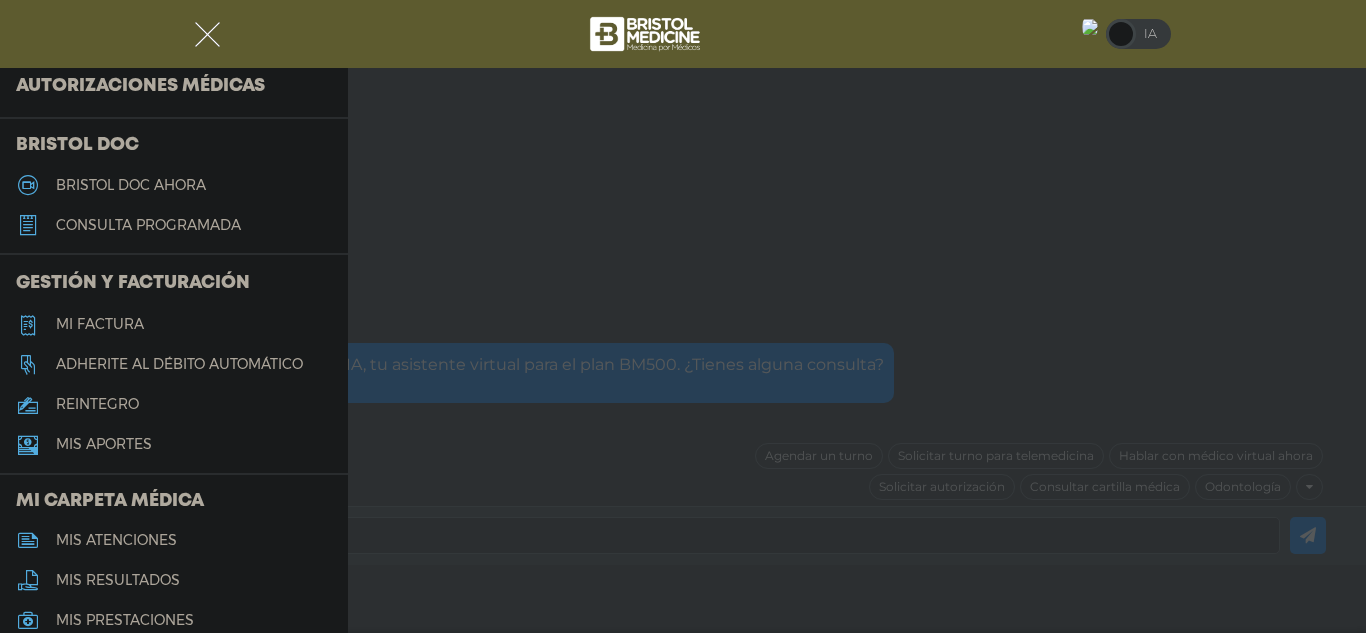 scroll, scrollTop: 540, scrollLeft: 0, axis: vertical 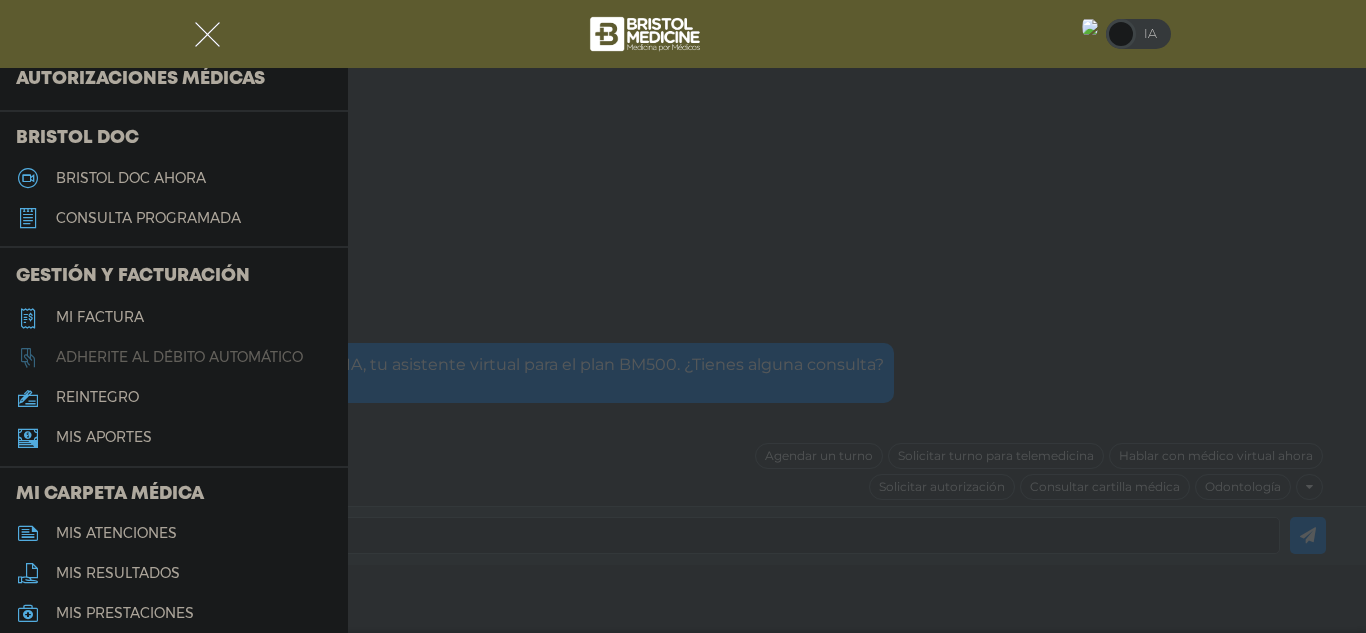 click on "Adherite al débito automático" at bounding box center [174, 358] 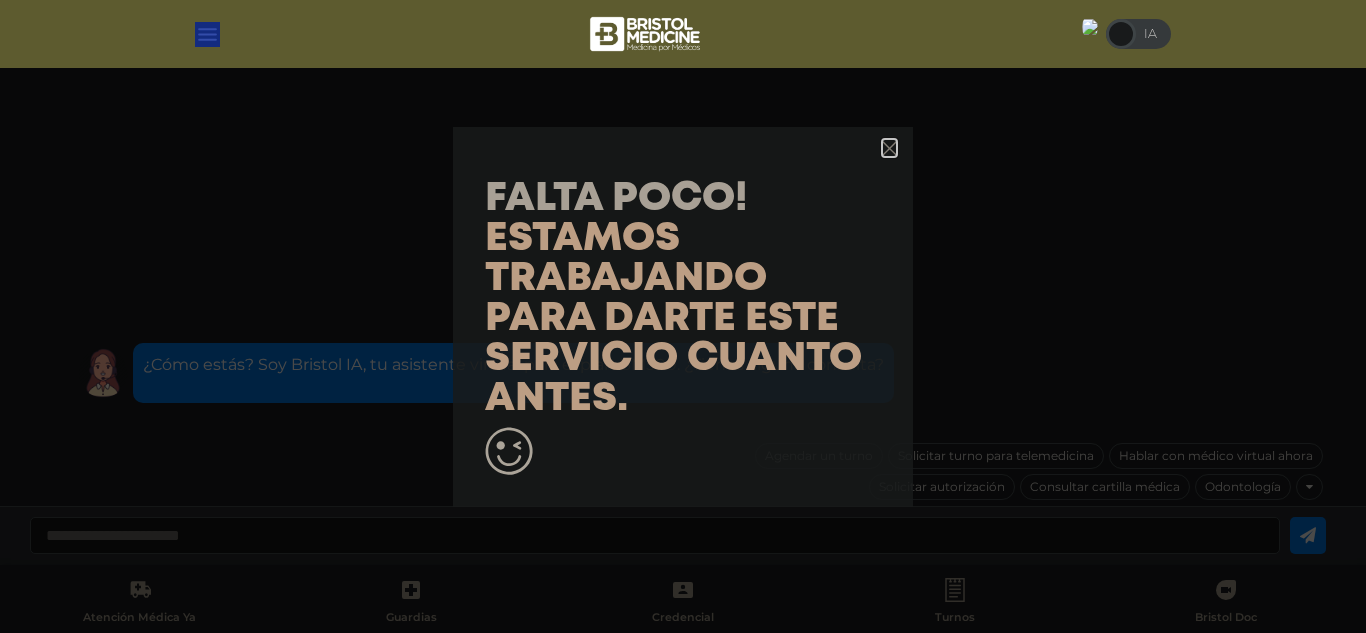 click 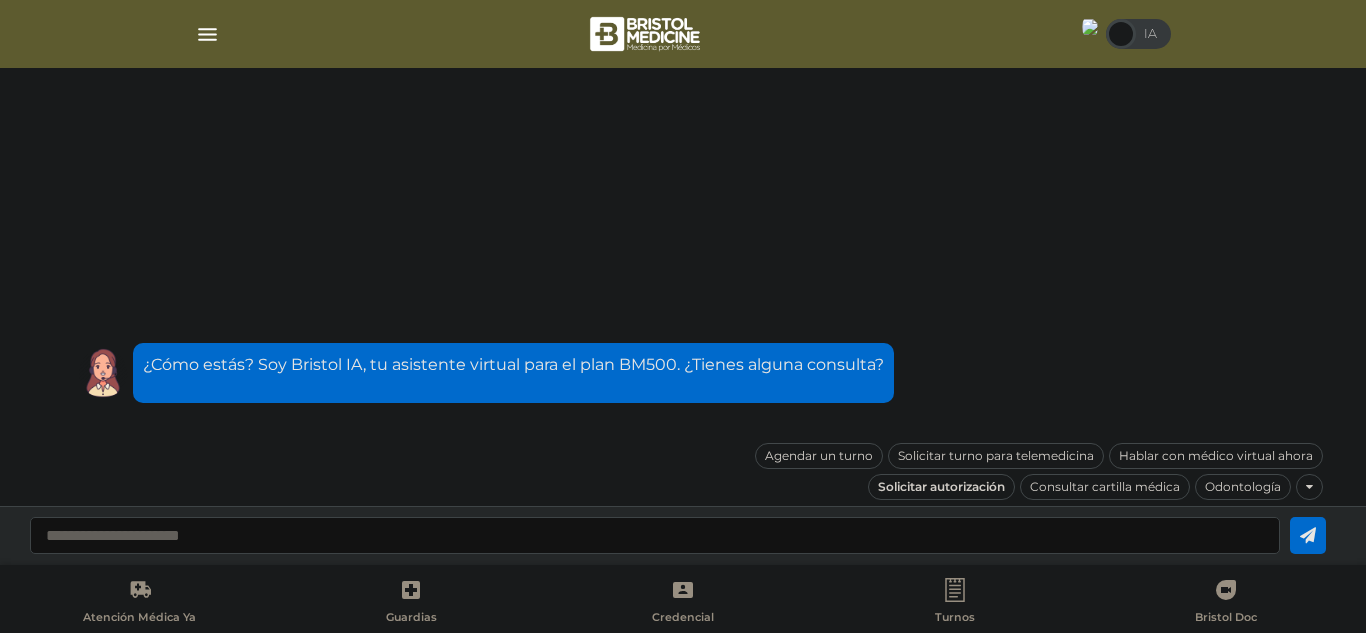 click on "Solicitar autorización" at bounding box center [941, 487] 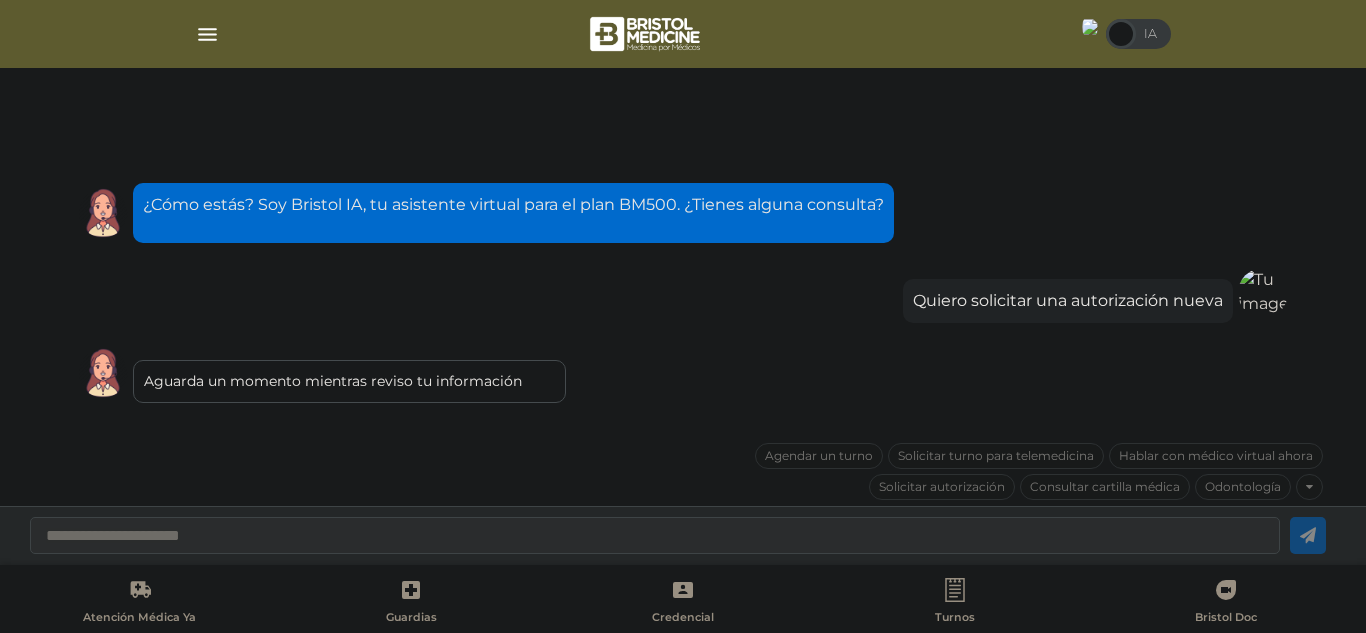 click at bounding box center [207, 34] 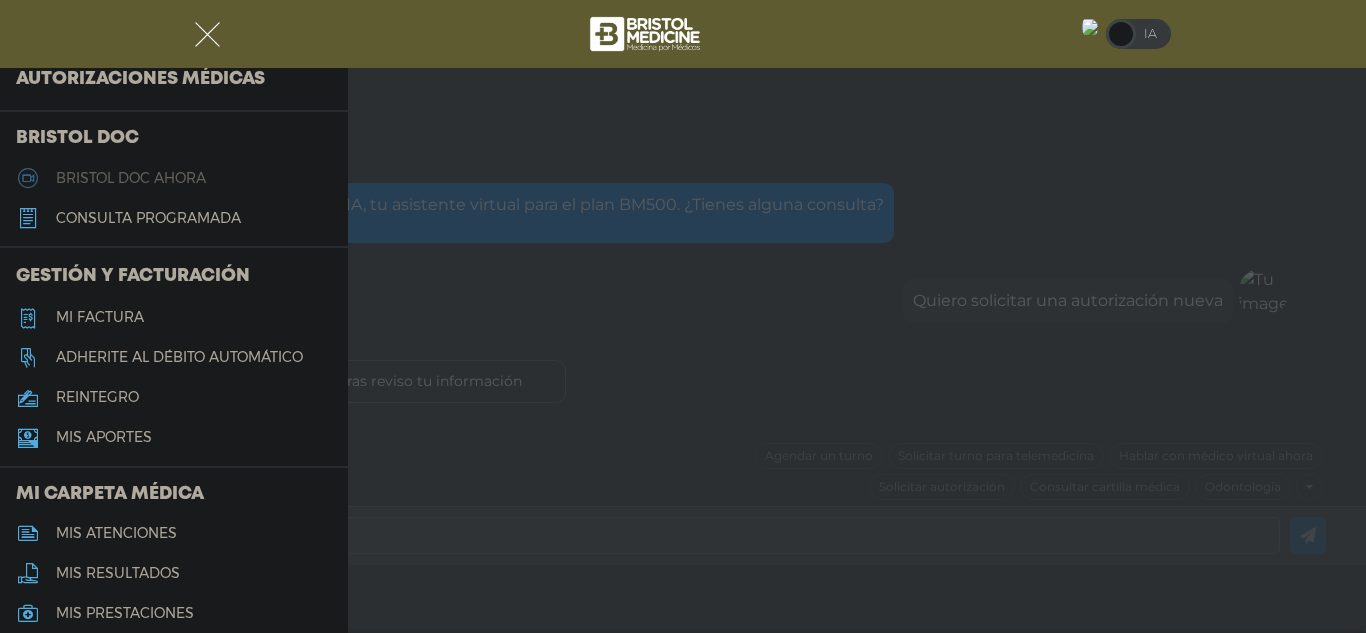 click on "Bristol doc ahora" at bounding box center (131, 178) 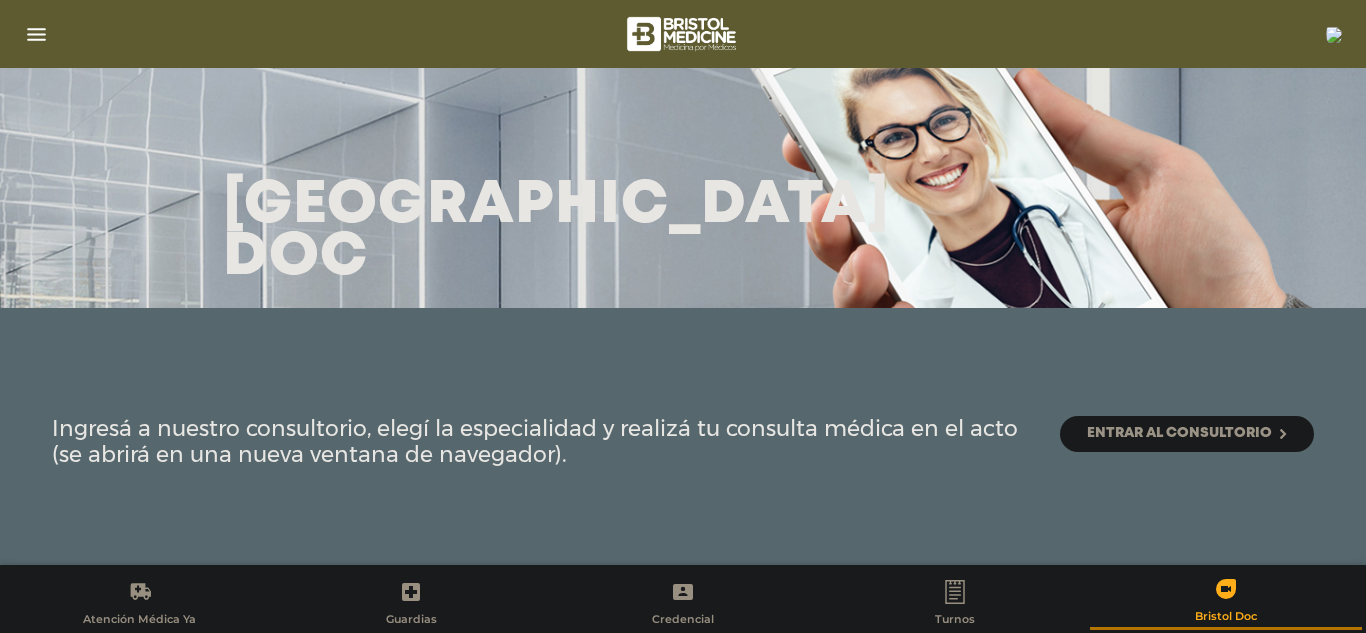 scroll, scrollTop: 0, scrollLeft: 0, axis: both 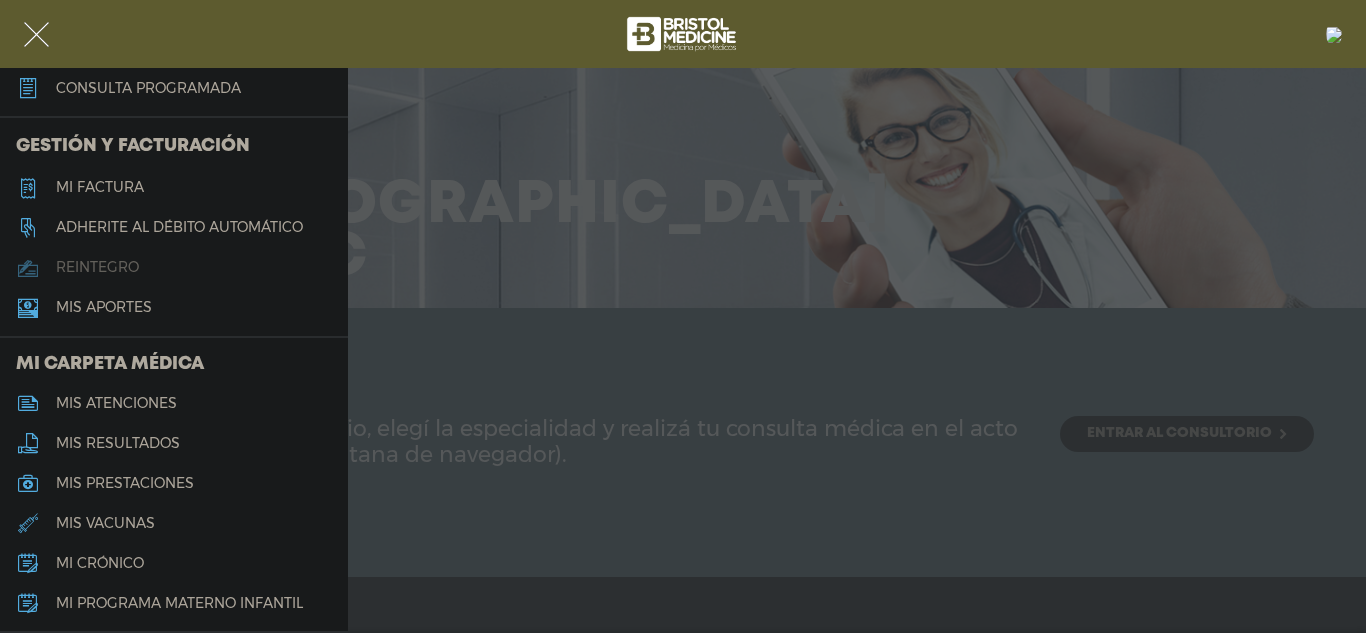 click on "reintegro" at bounding box center [97, 267] 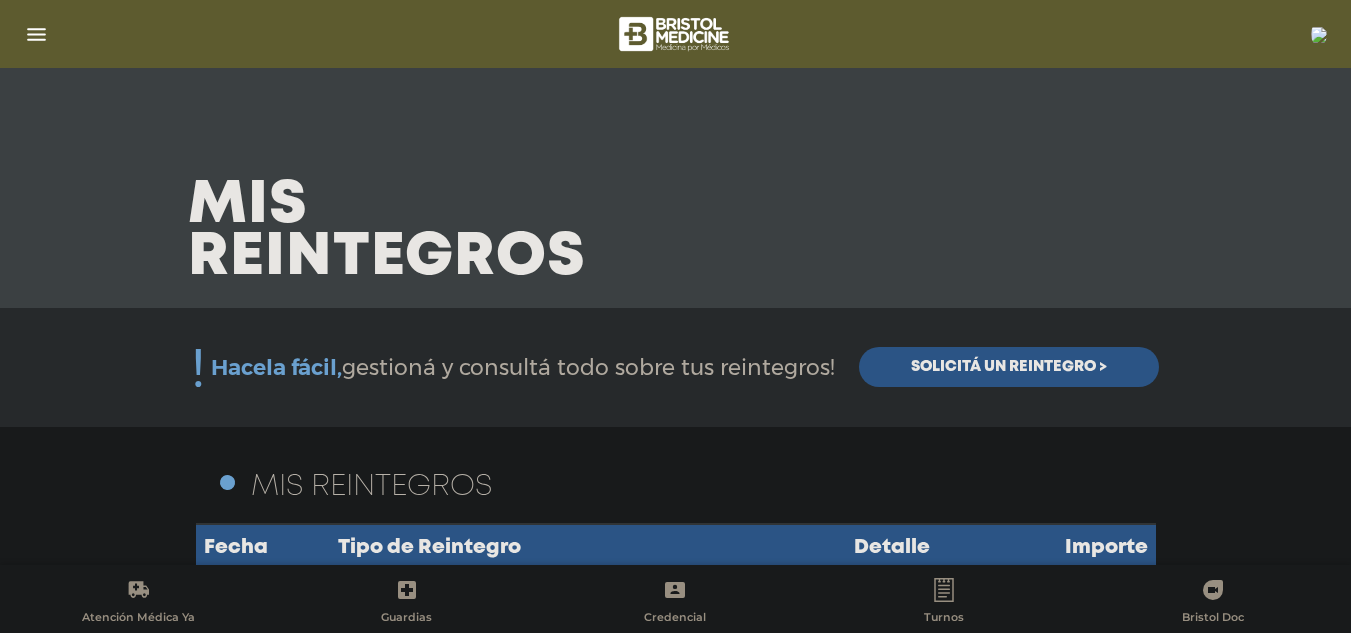 scroll, scrollTop: 0, scrollLeft: 0, axis: both 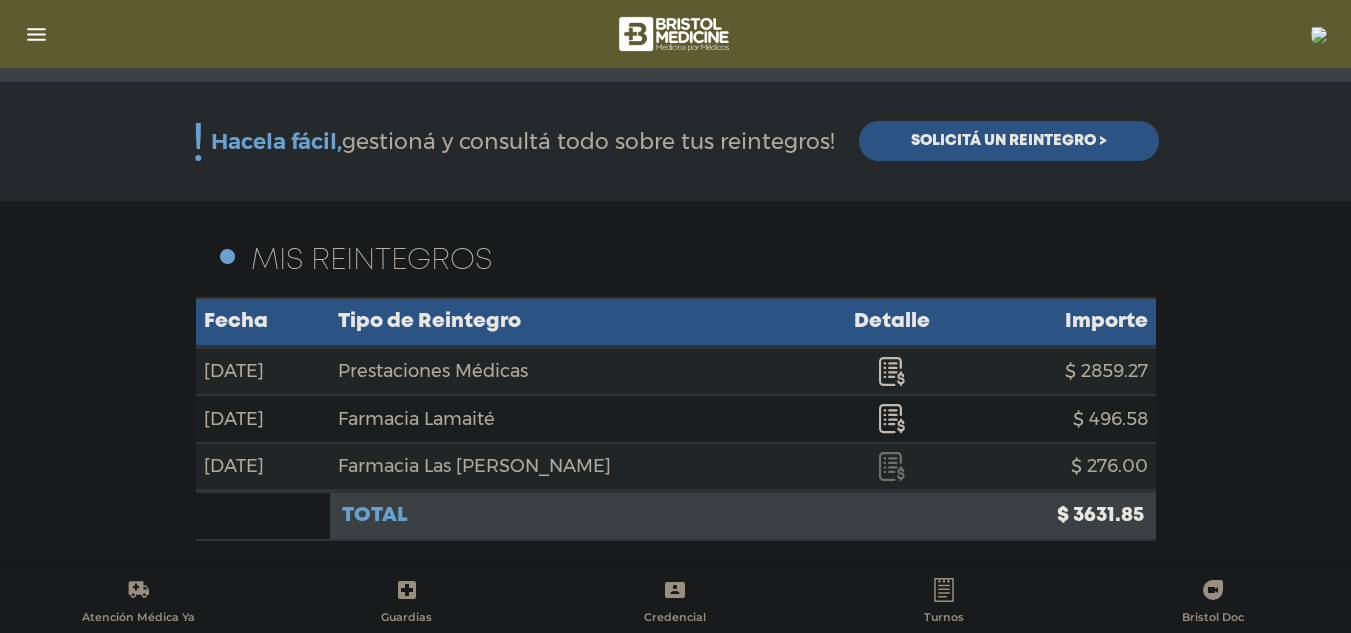 click 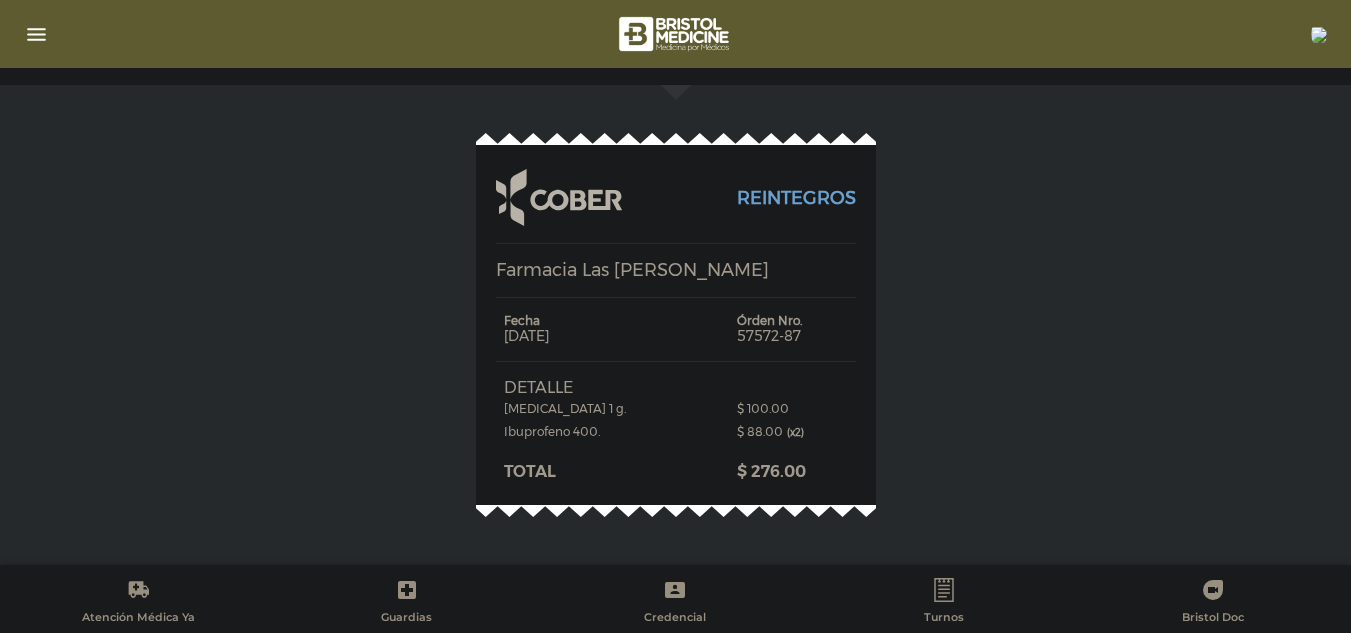 scroll, scrollTop: 0, scrollLeft: 0, axis: both 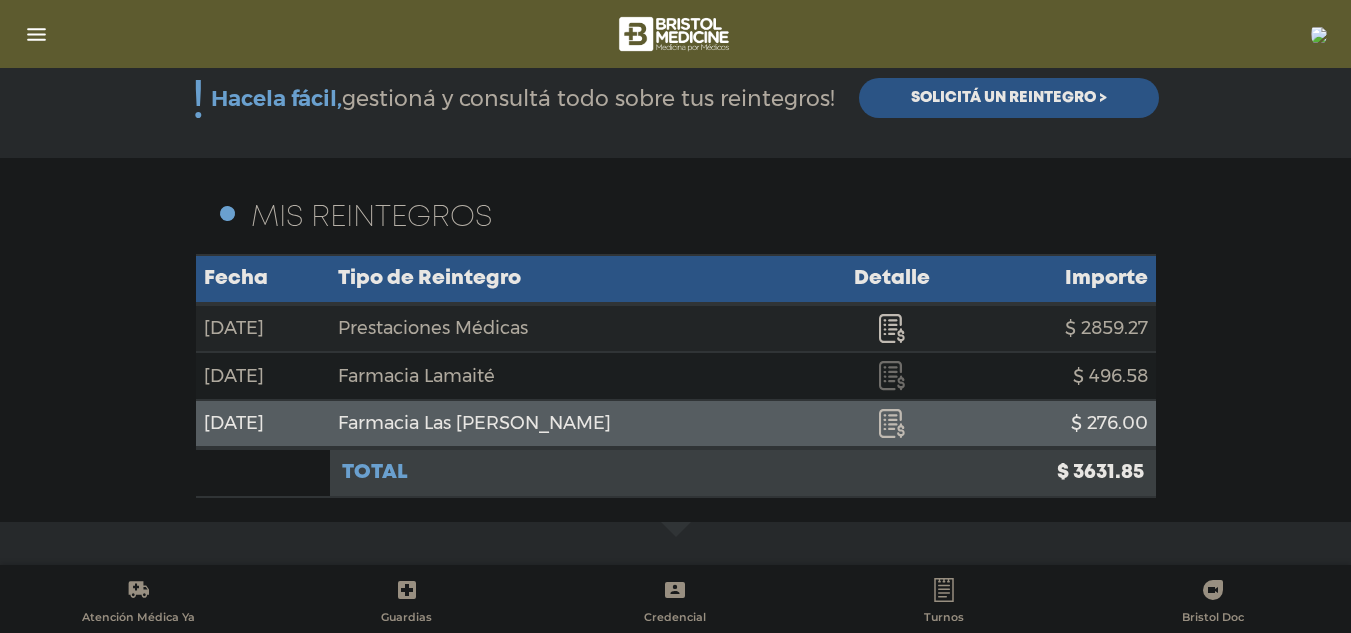 click 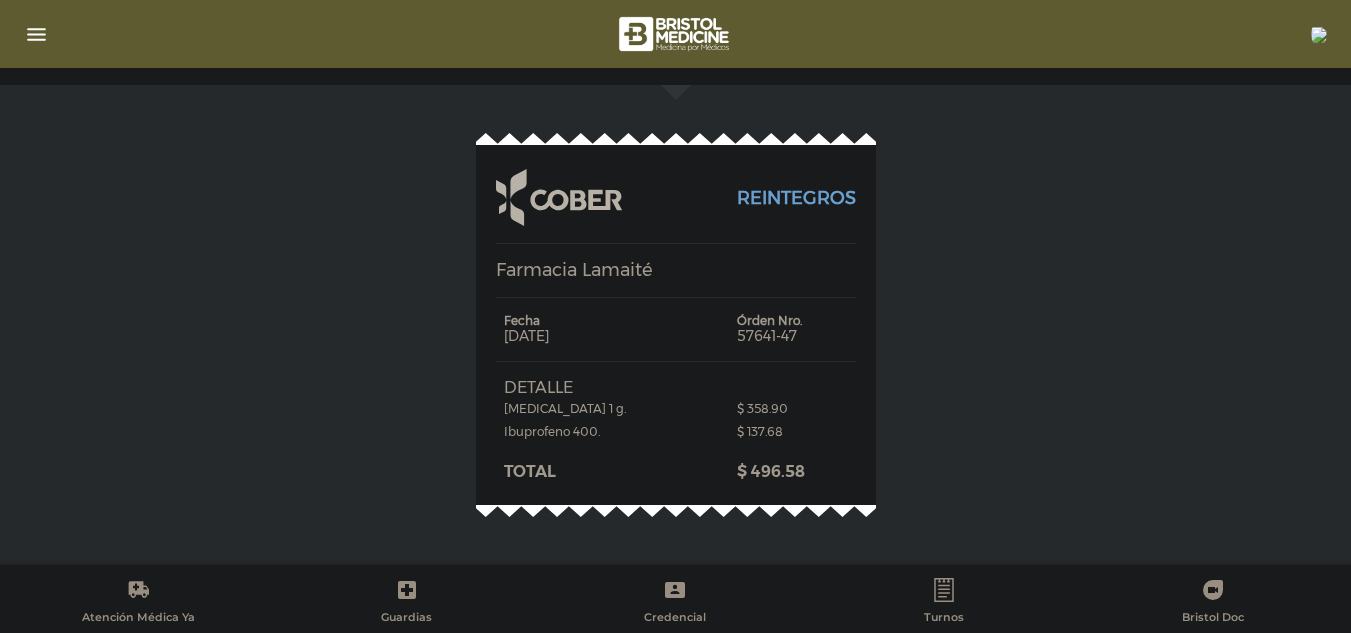 scroll, scrollTop: 0, scrollLeft: 0, axis: both 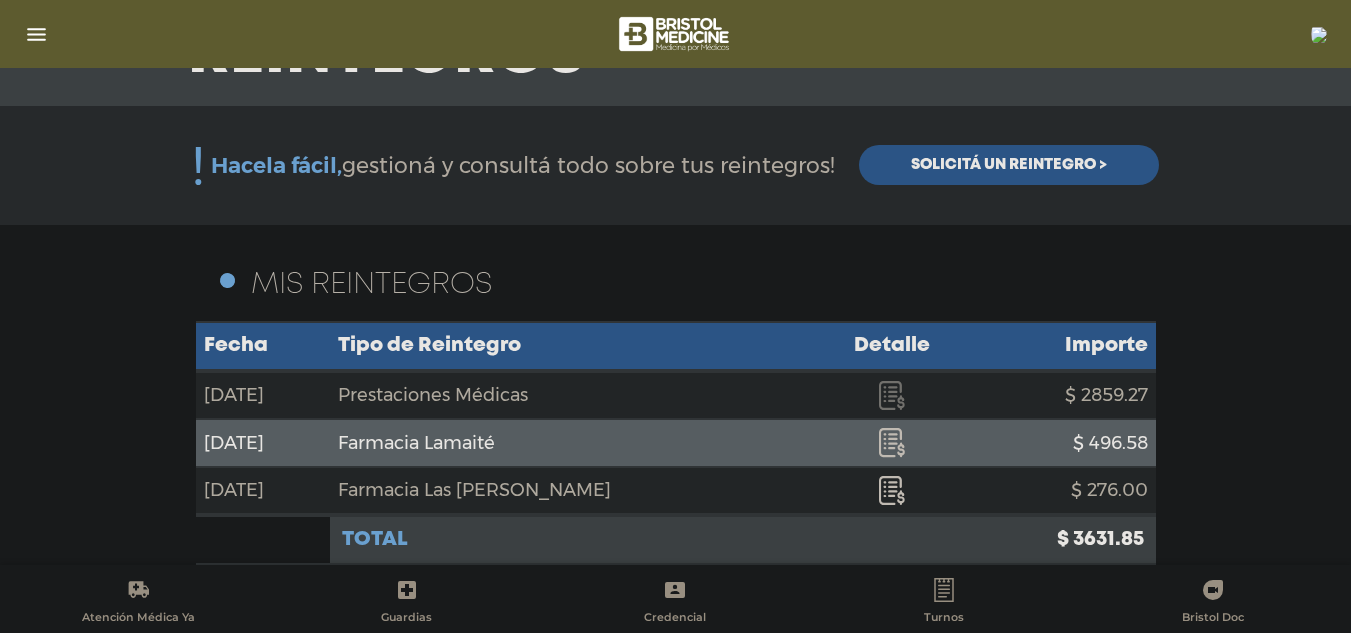 click 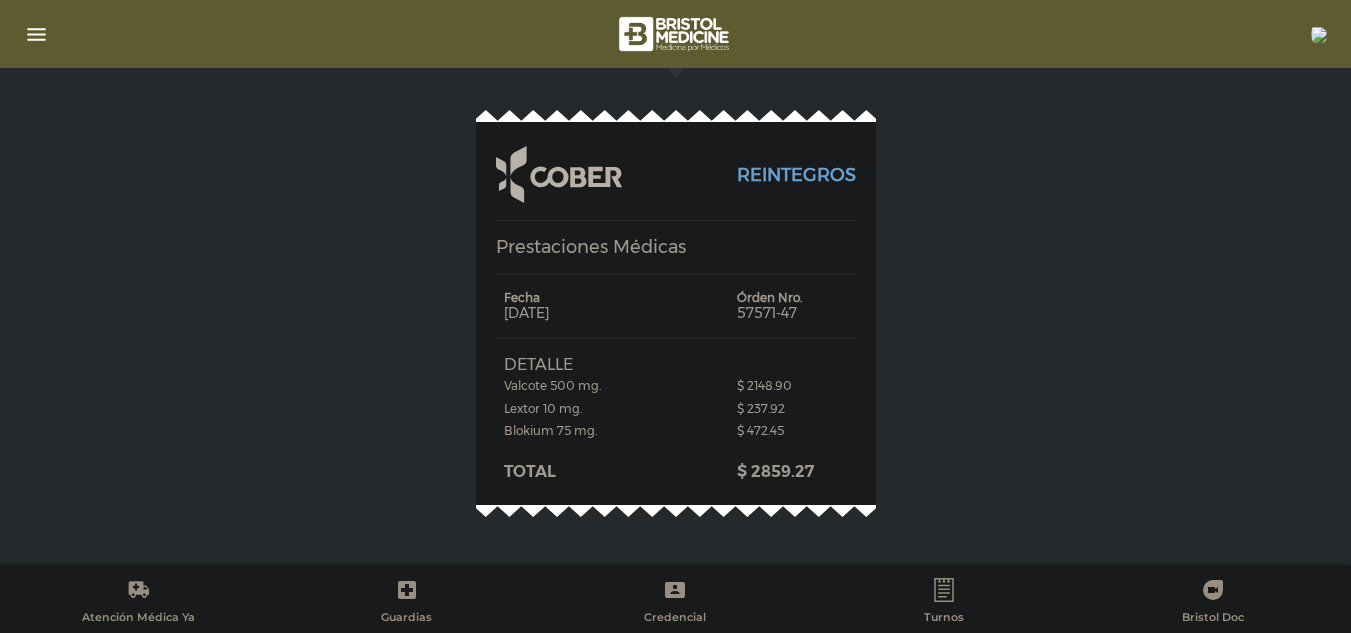 scroll, scrollTop: 0, scrollLeft: 0, axis: both 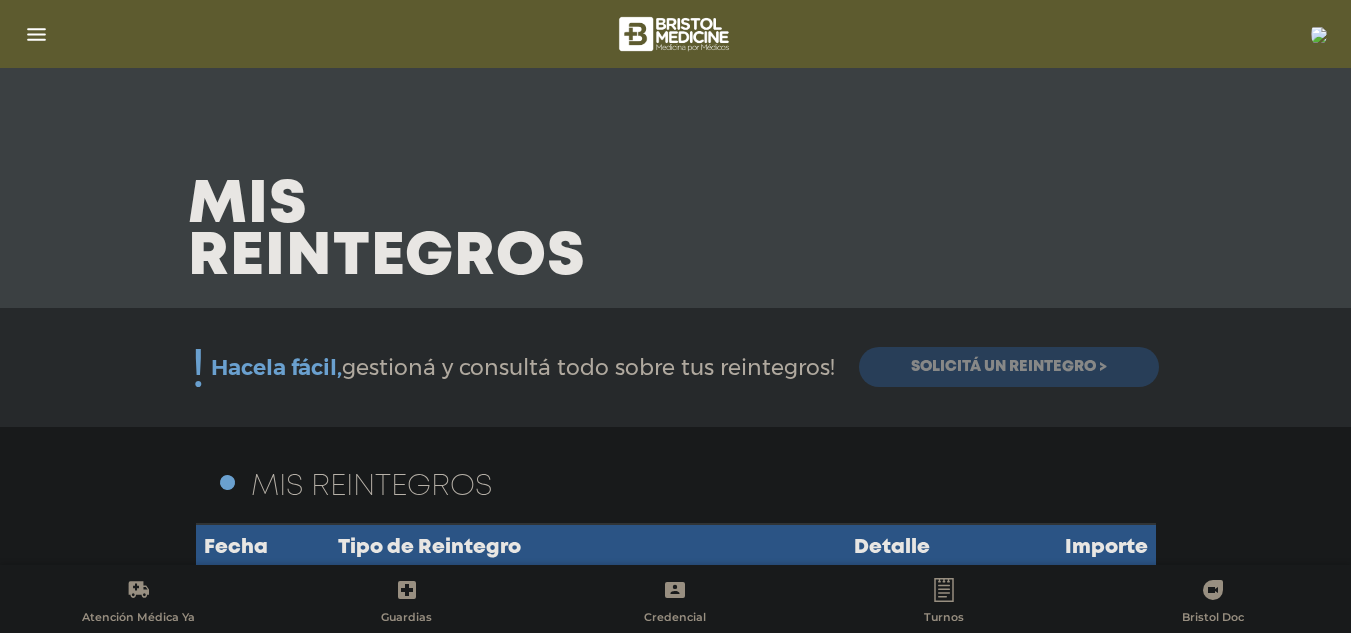 click on "Solicitá un reintegro >" at bounding box center (1009, 367) 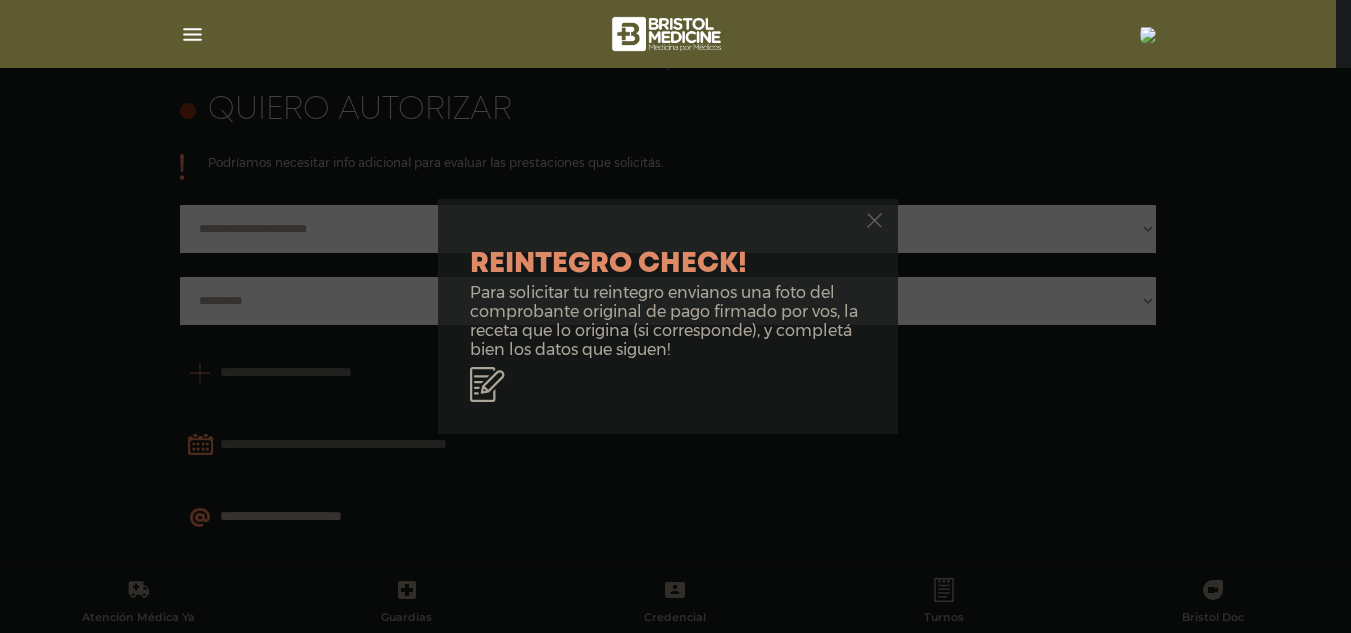 scroll, scrollTop: 888, scrollLeft: 0, axis: vertical 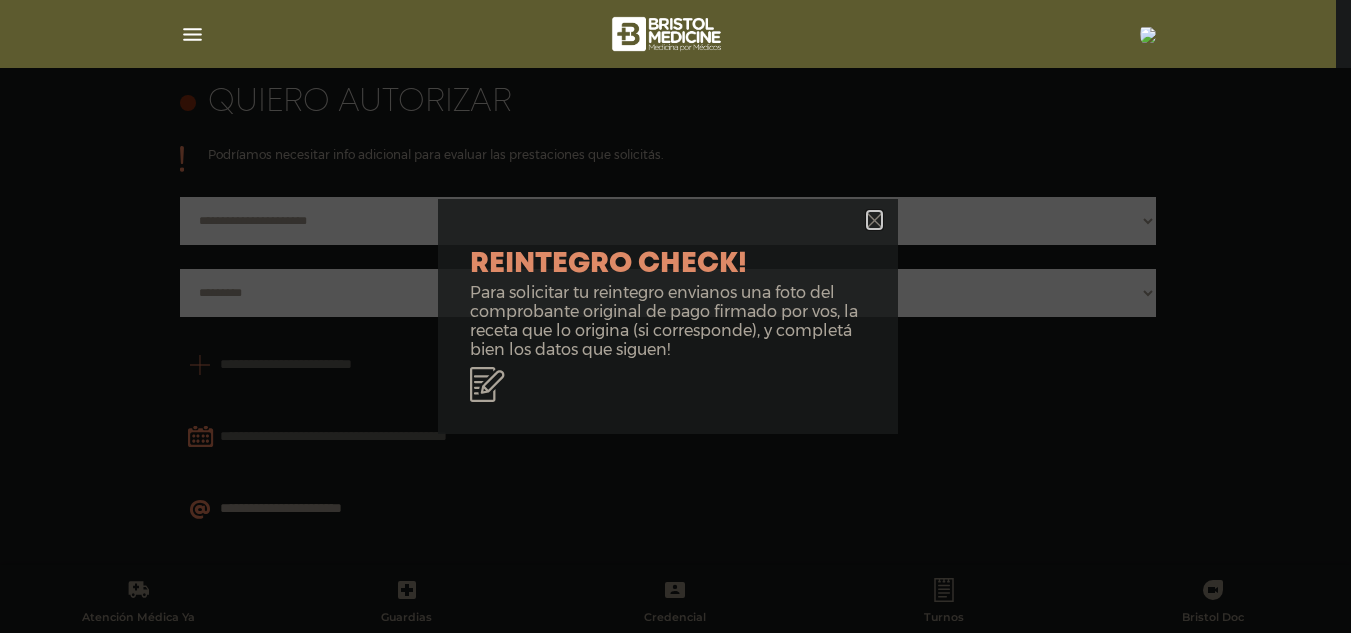 click at bounding box center [874, 220] 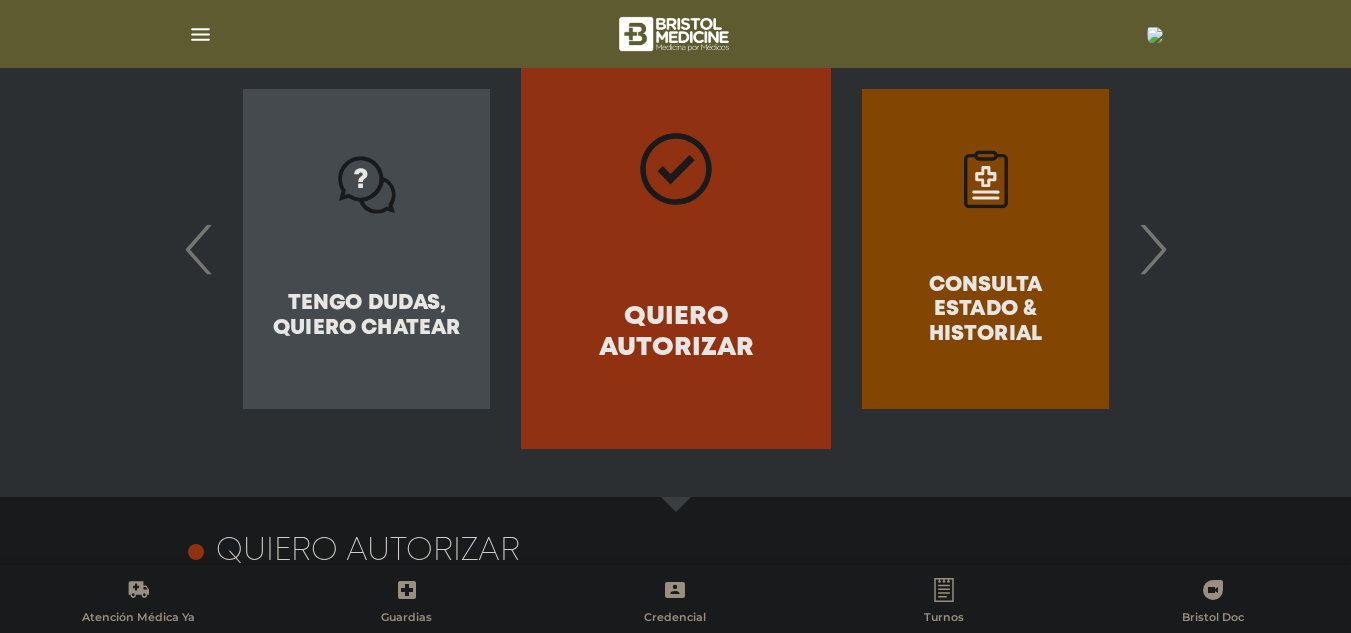 scroll, scrollTop: 0, scrollLeft: 0, axis: both 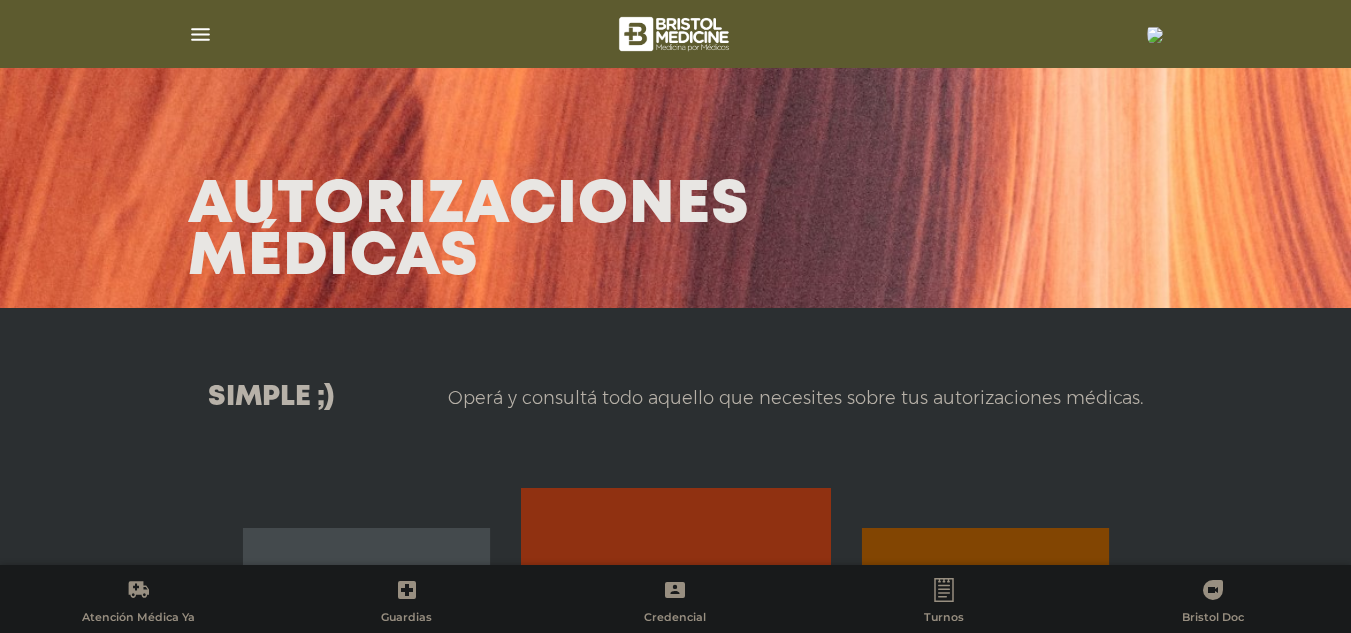 drag, startPoint x: 208, startPoint y: 52, endPoint x: 200, endPoint y: 29, distance: 24.351591 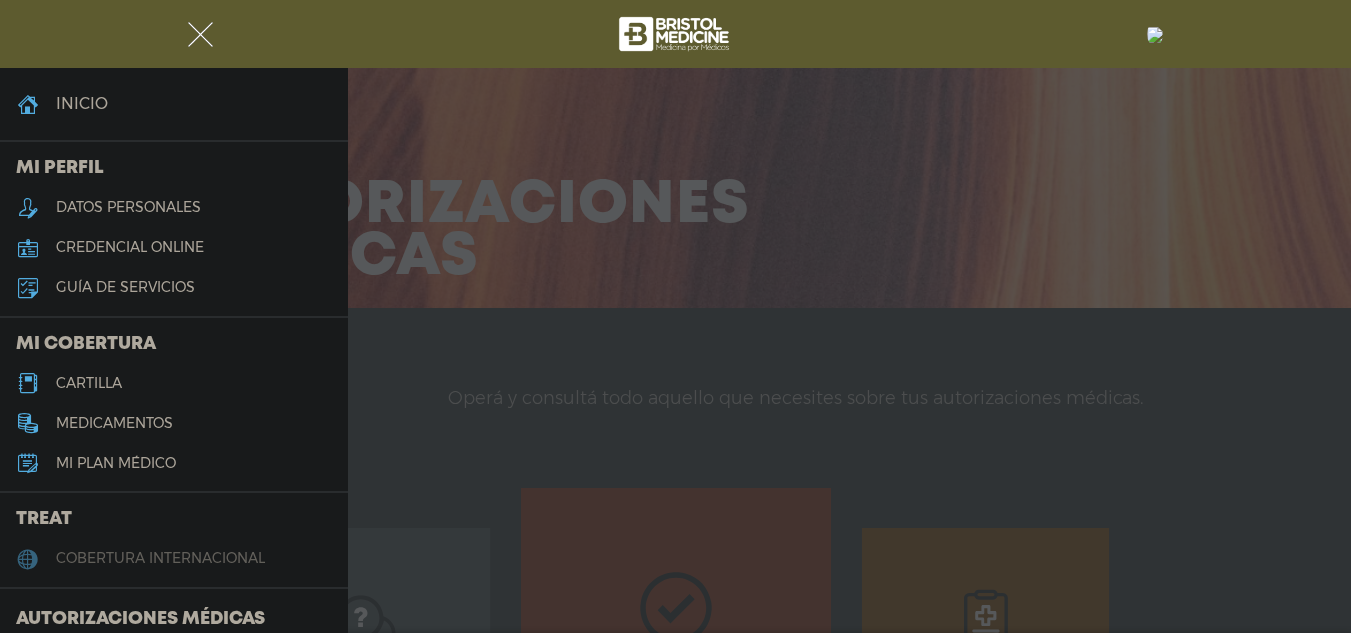 click on "cobertura internacional" at bounding box center (160, 558) 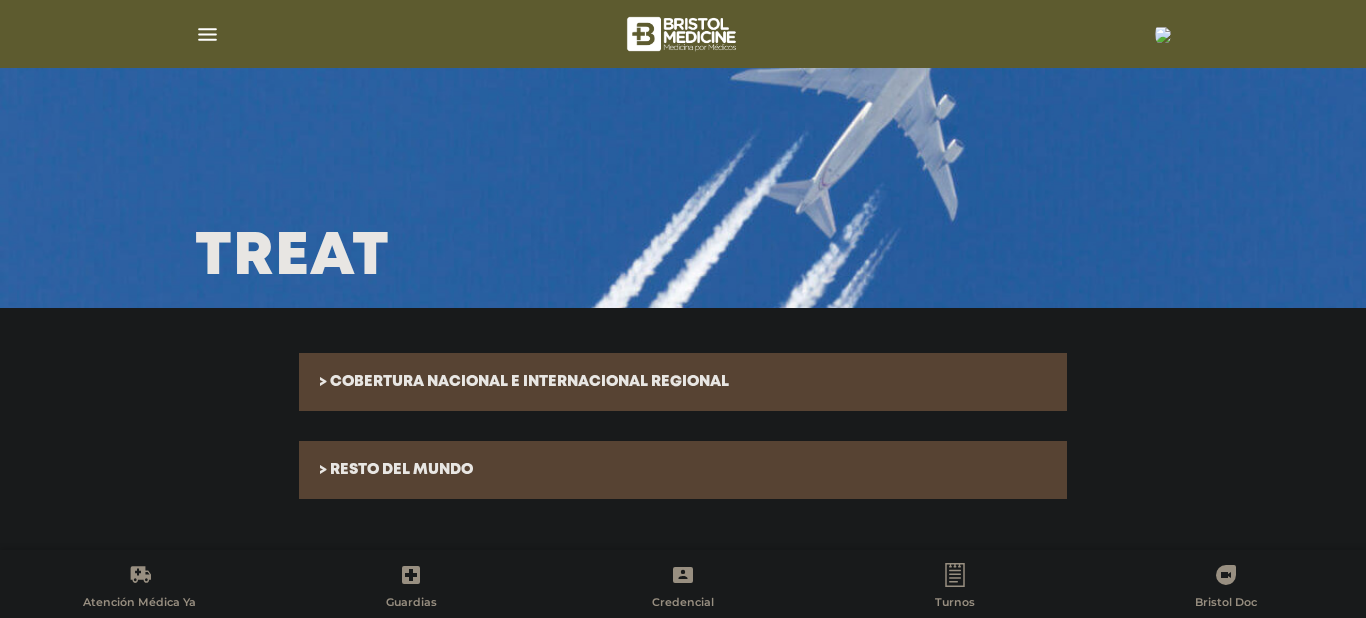 scroll, scrollTop: 0, scrollLeft: 0, axis: both 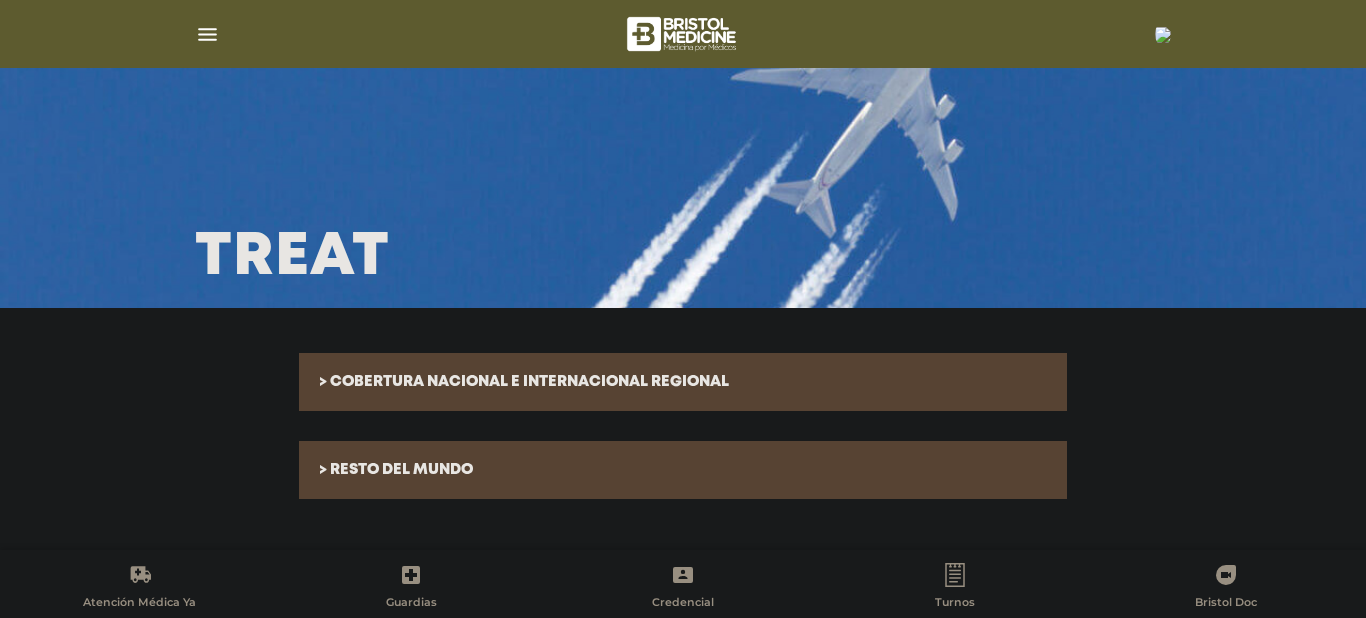 click at bounding box center [207, 34] 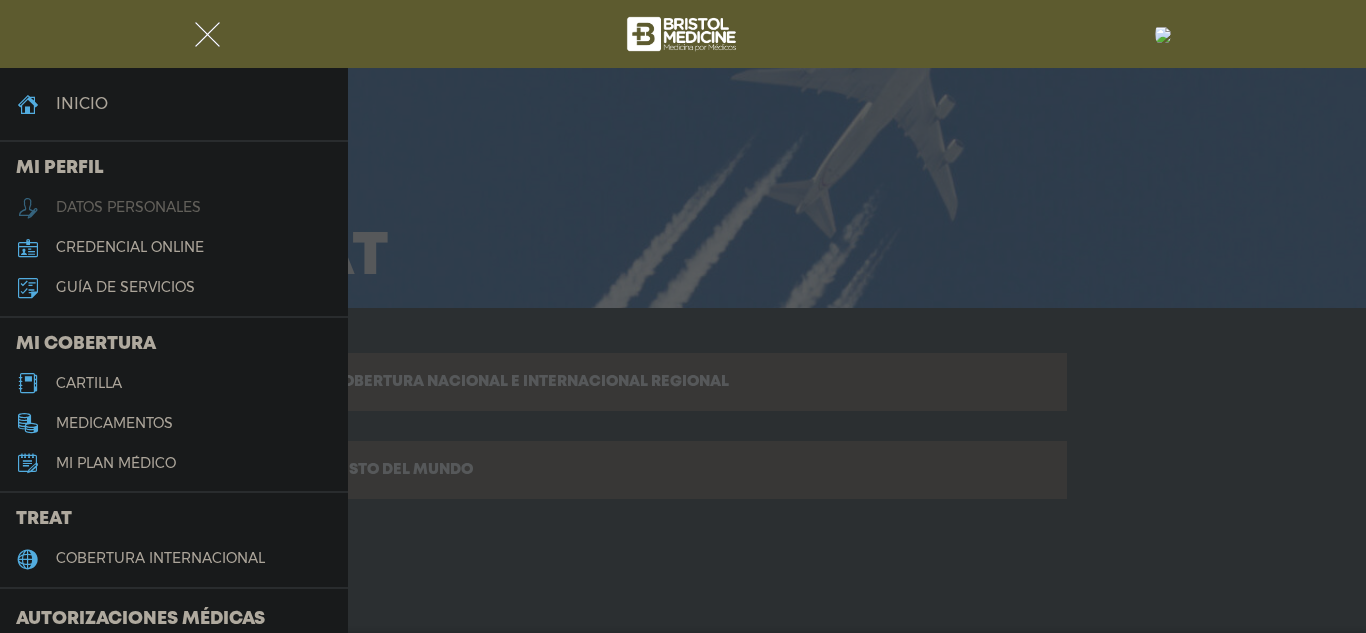 click on "datos personales" at bounding box center (128, 207) 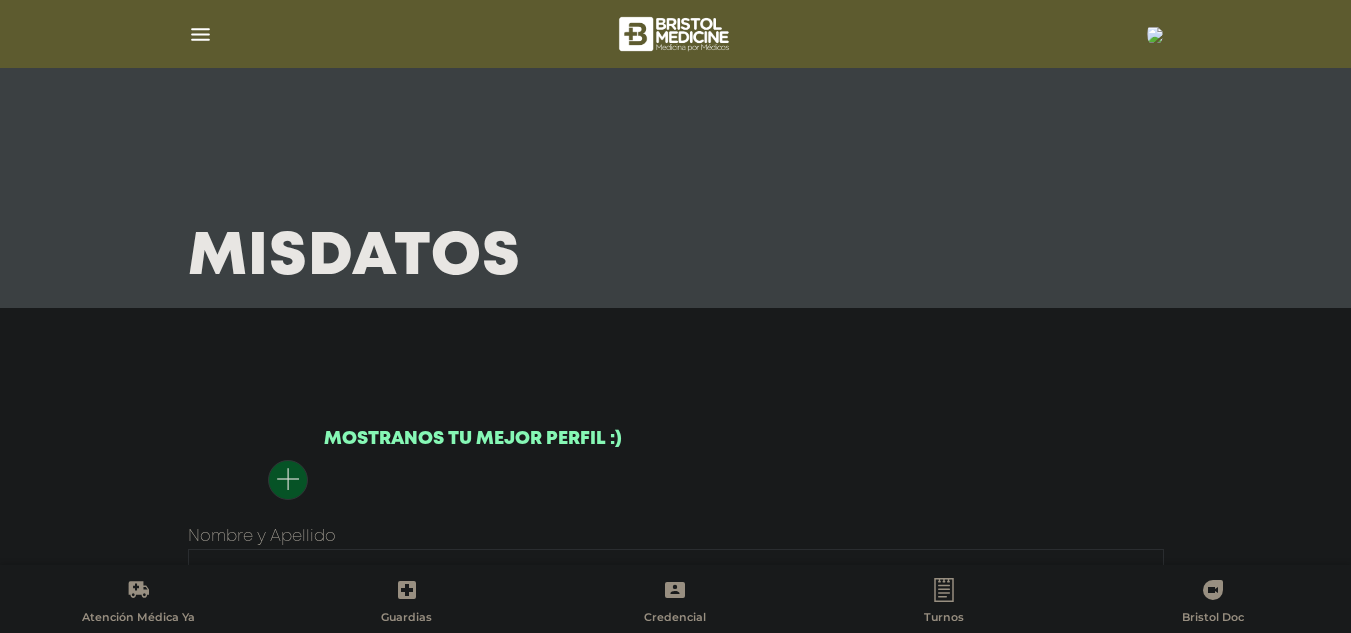 scroll, scrollTop: 0, scrollLeft: 0, axis: both 